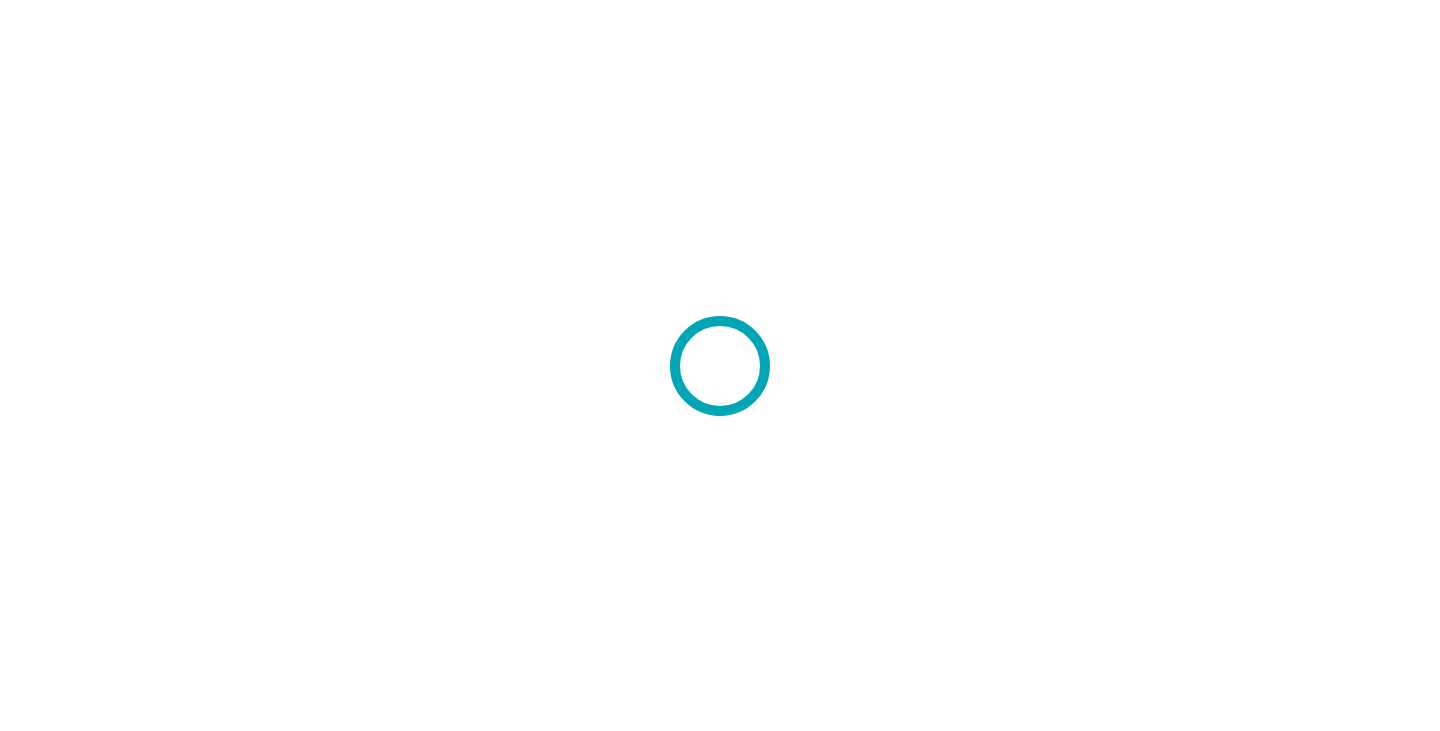 scroll, scrollTop: 0, scrollLeft: 0, axis: both 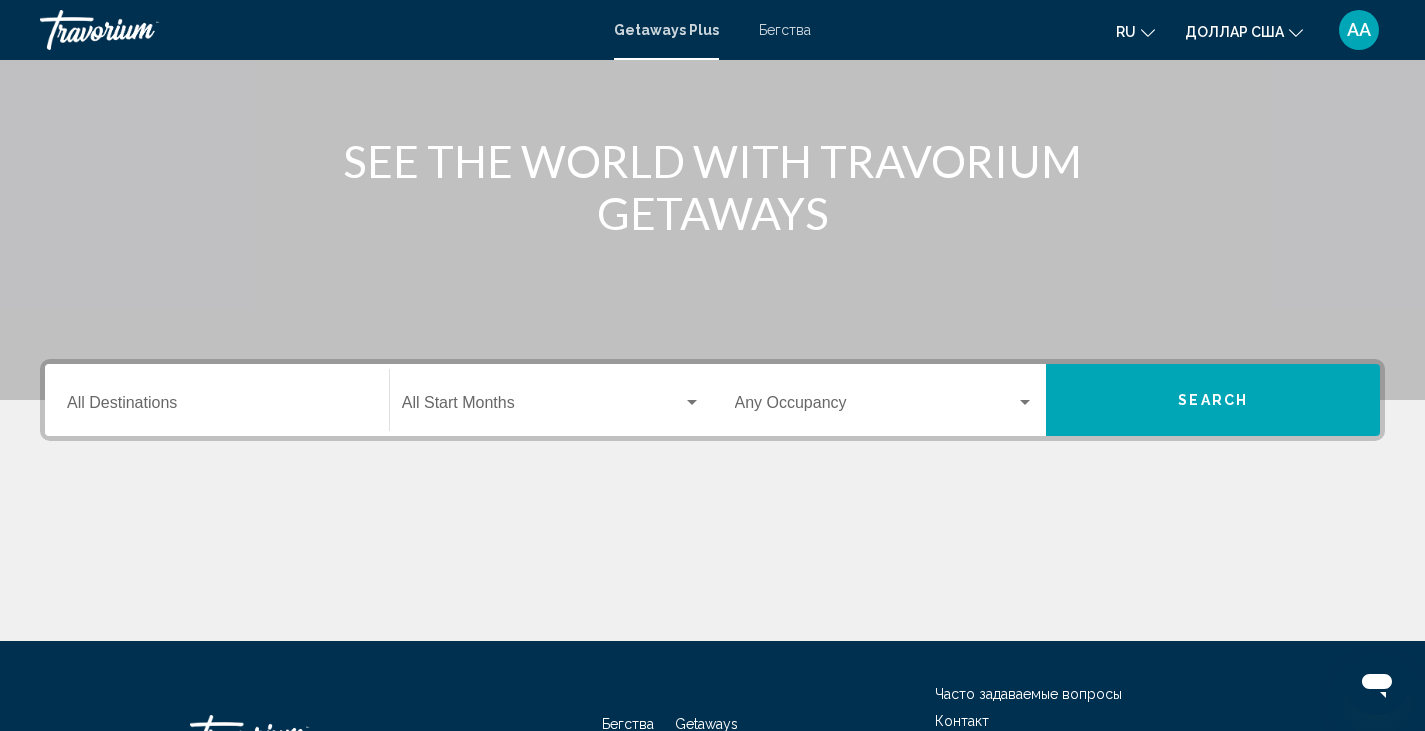 click on "Destination All Destinations" at bounding box center [217, 407] 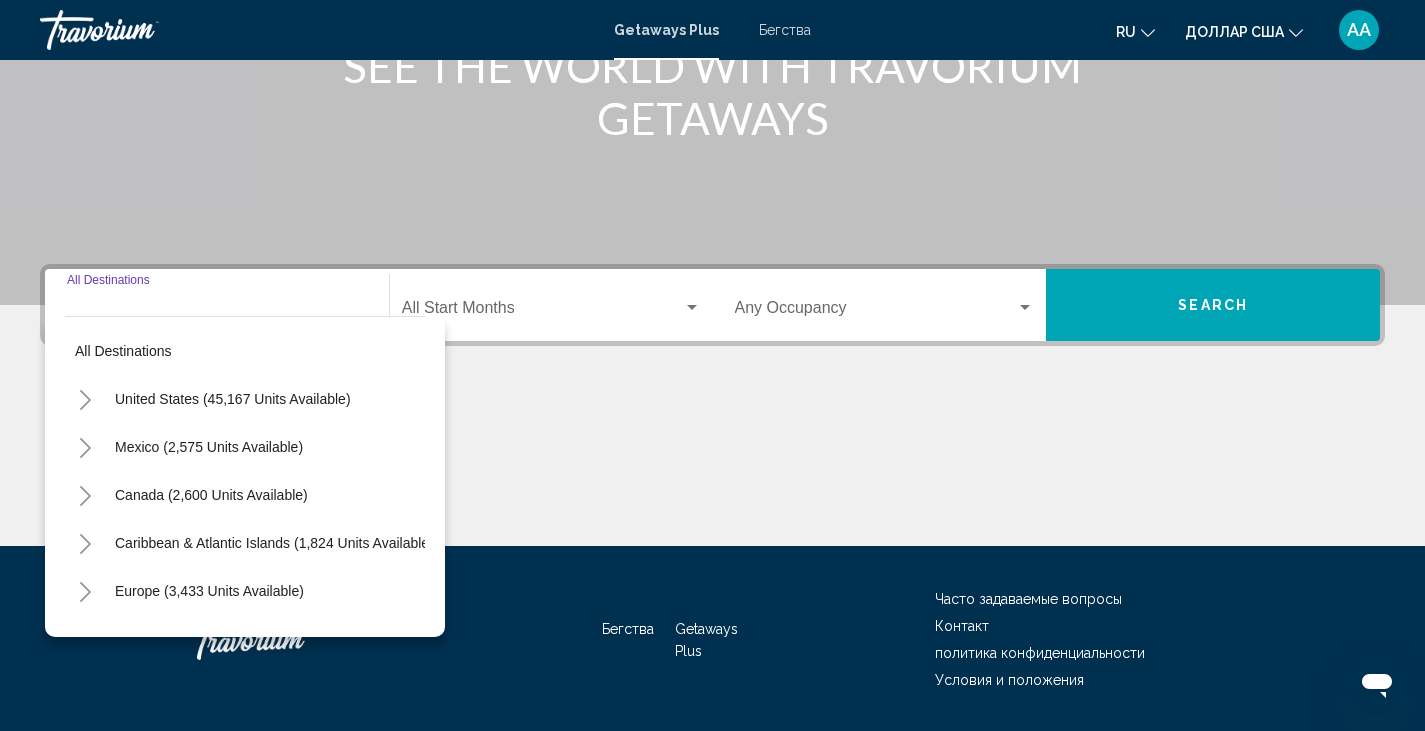scroll, scrollTop: 355, scrollLeft: 0, axis: vertical 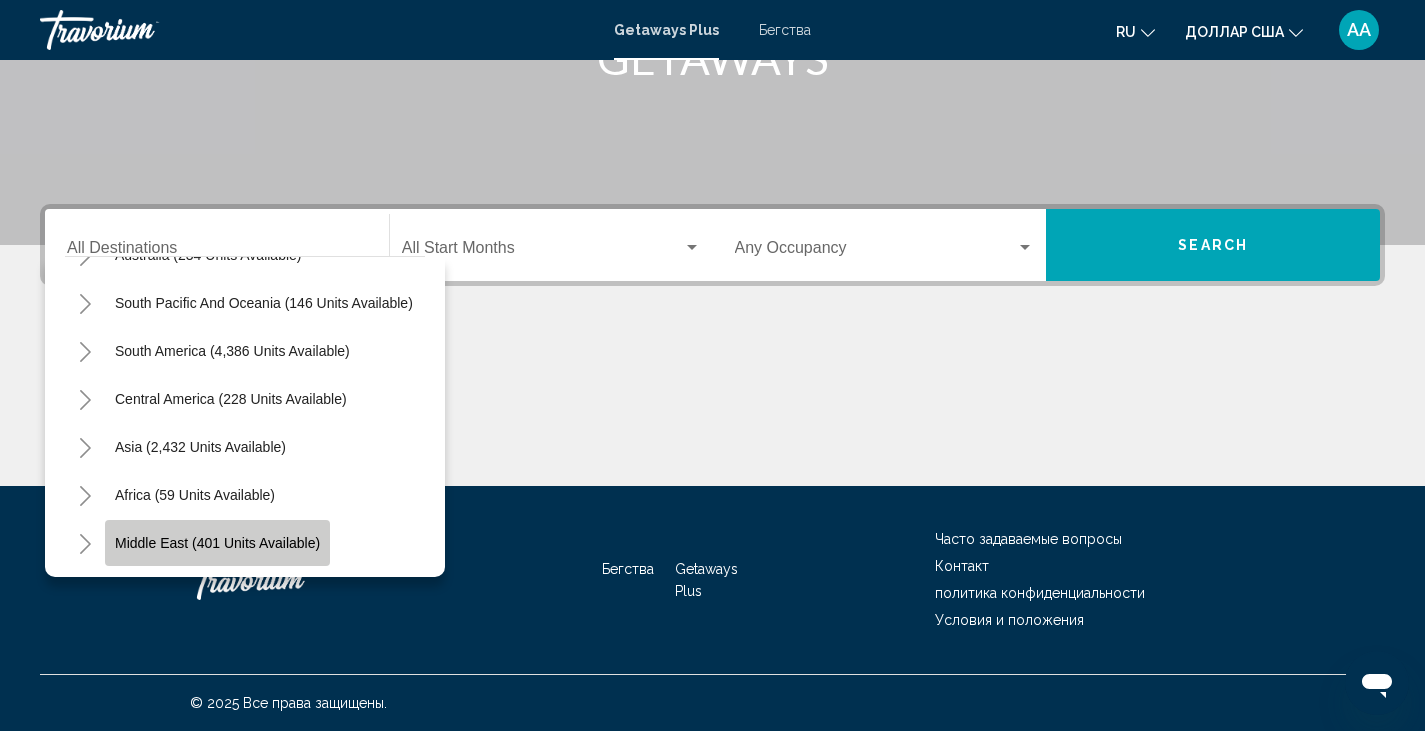 click on "Middle East (401 units available)" 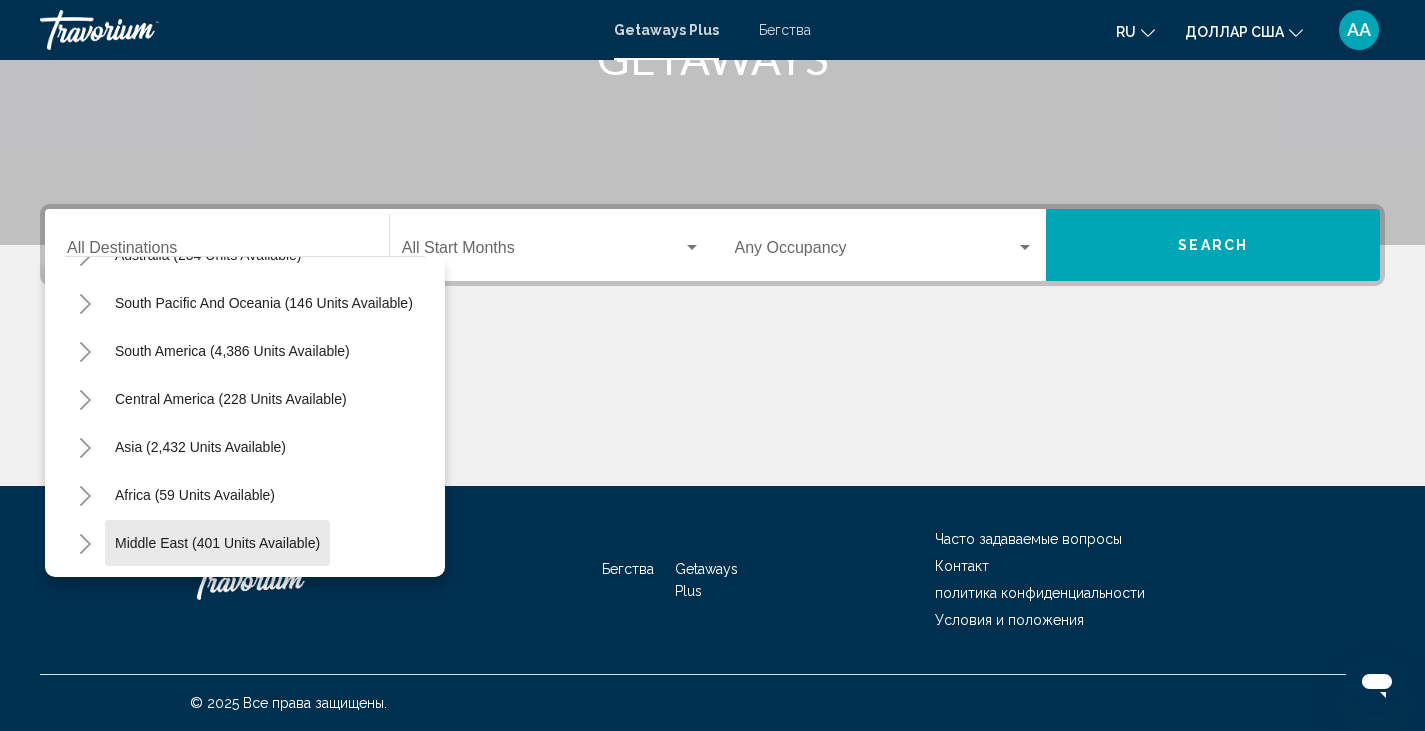 type on "**********" 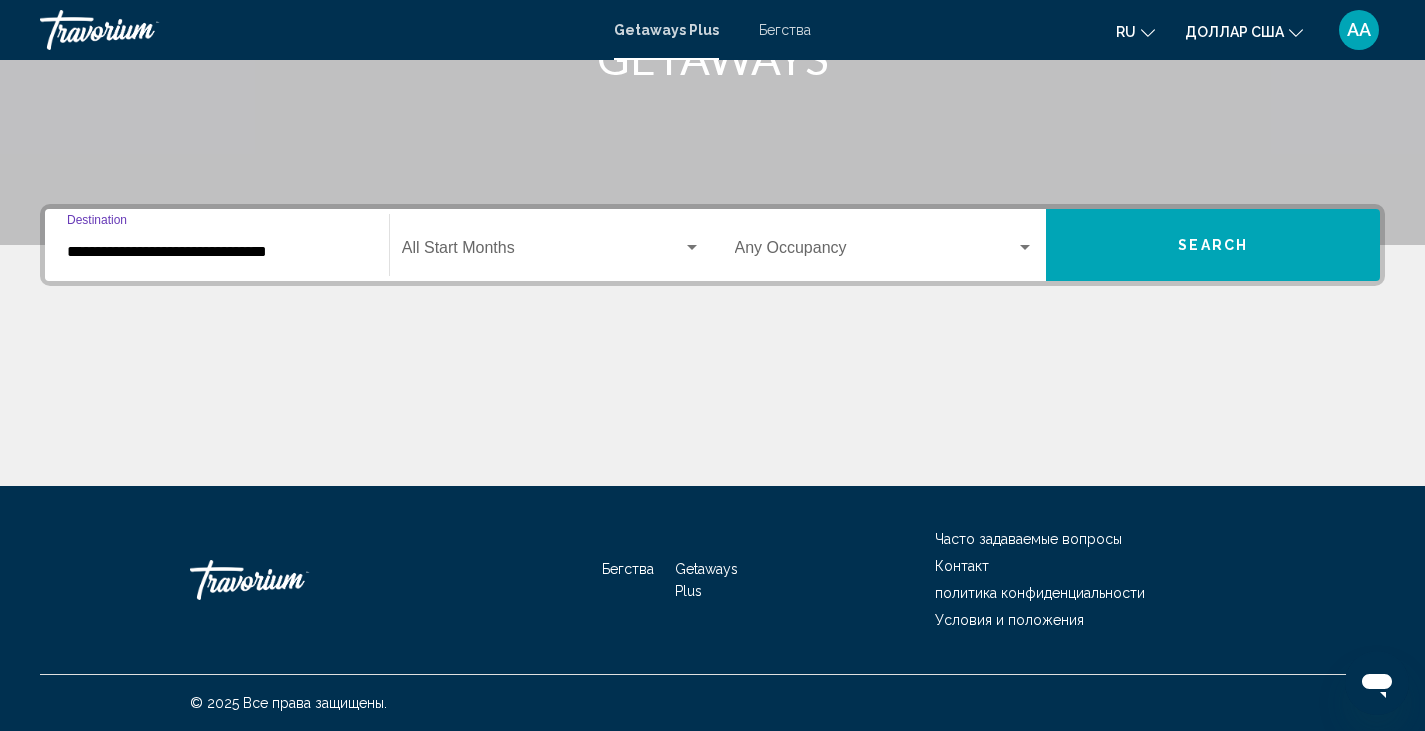 click at bounding box center (692, 247) 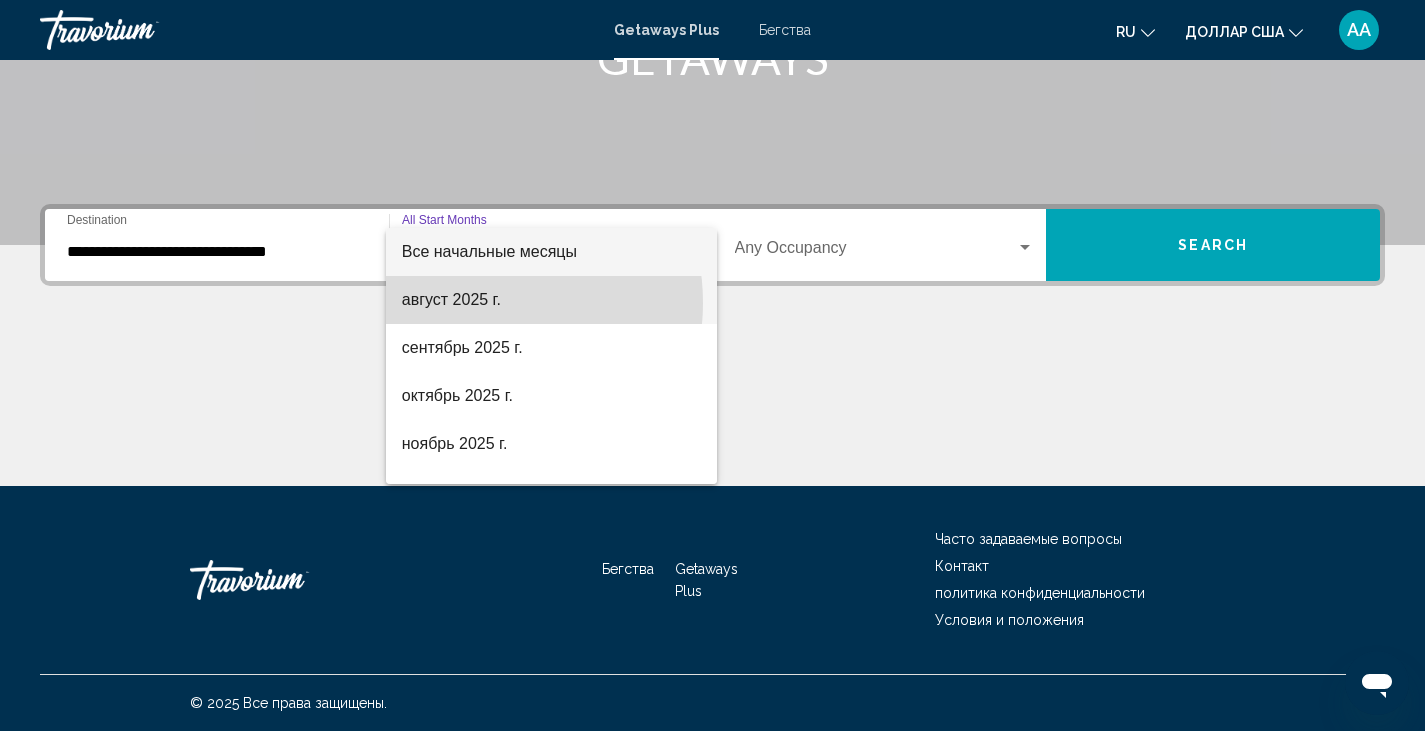 click on "август 2025 г." at bounding box center [451, 299] 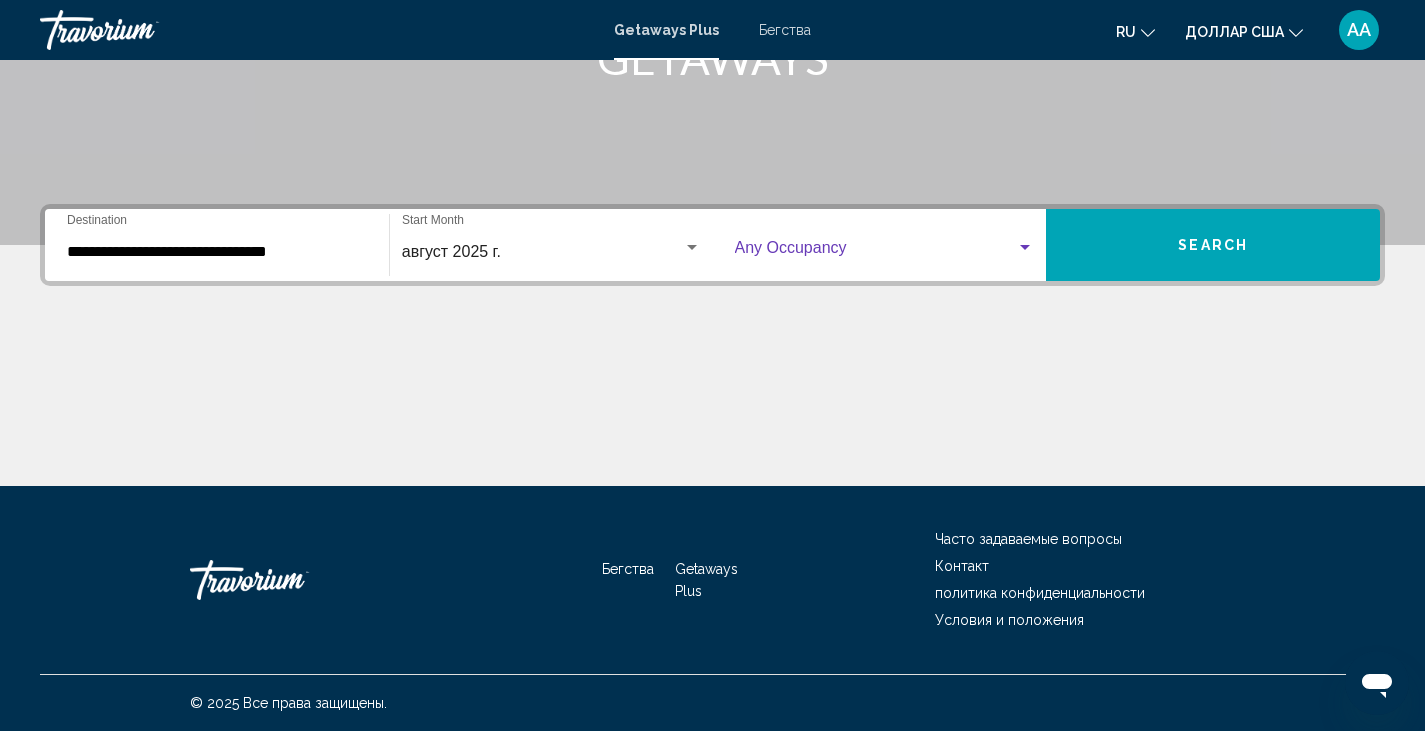 click at bounding box center [1025, 248] 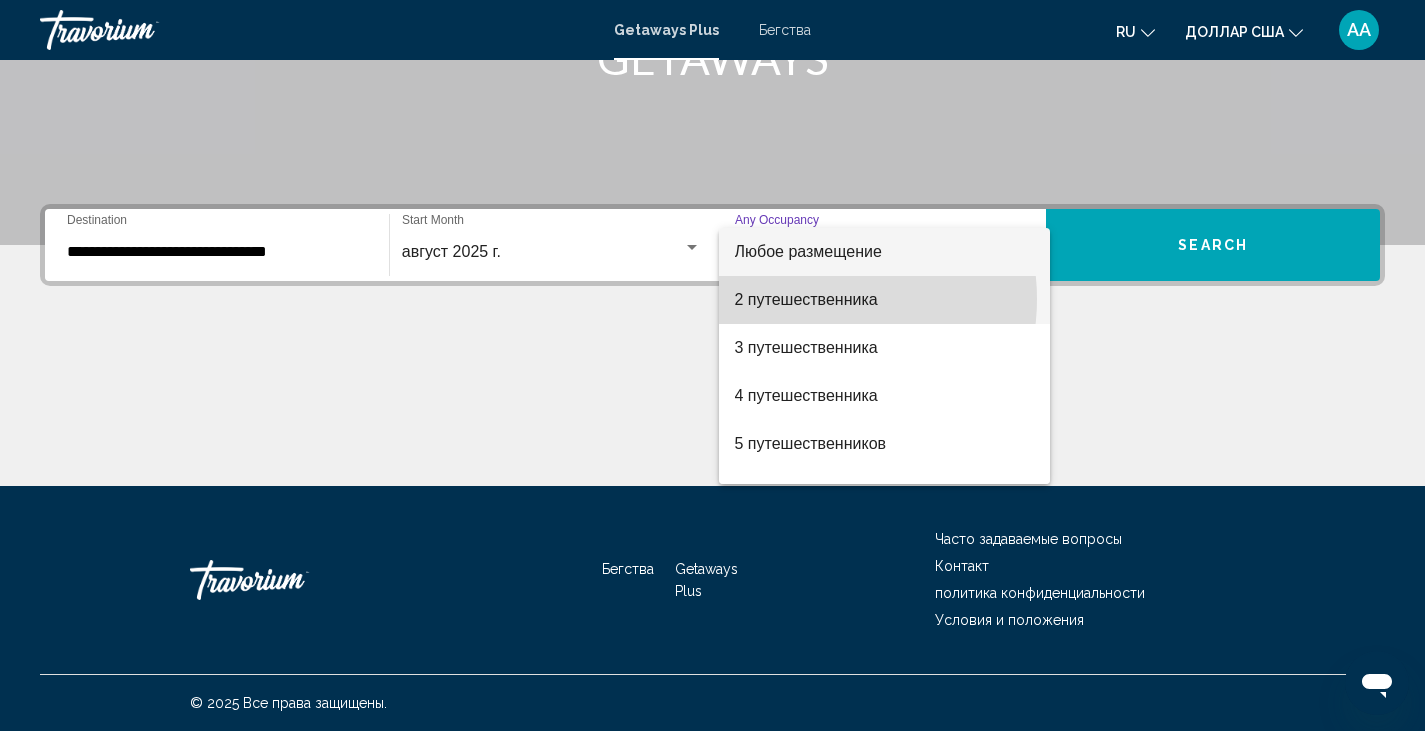 click on "2 путешественника" at bounding box center (806, 299) 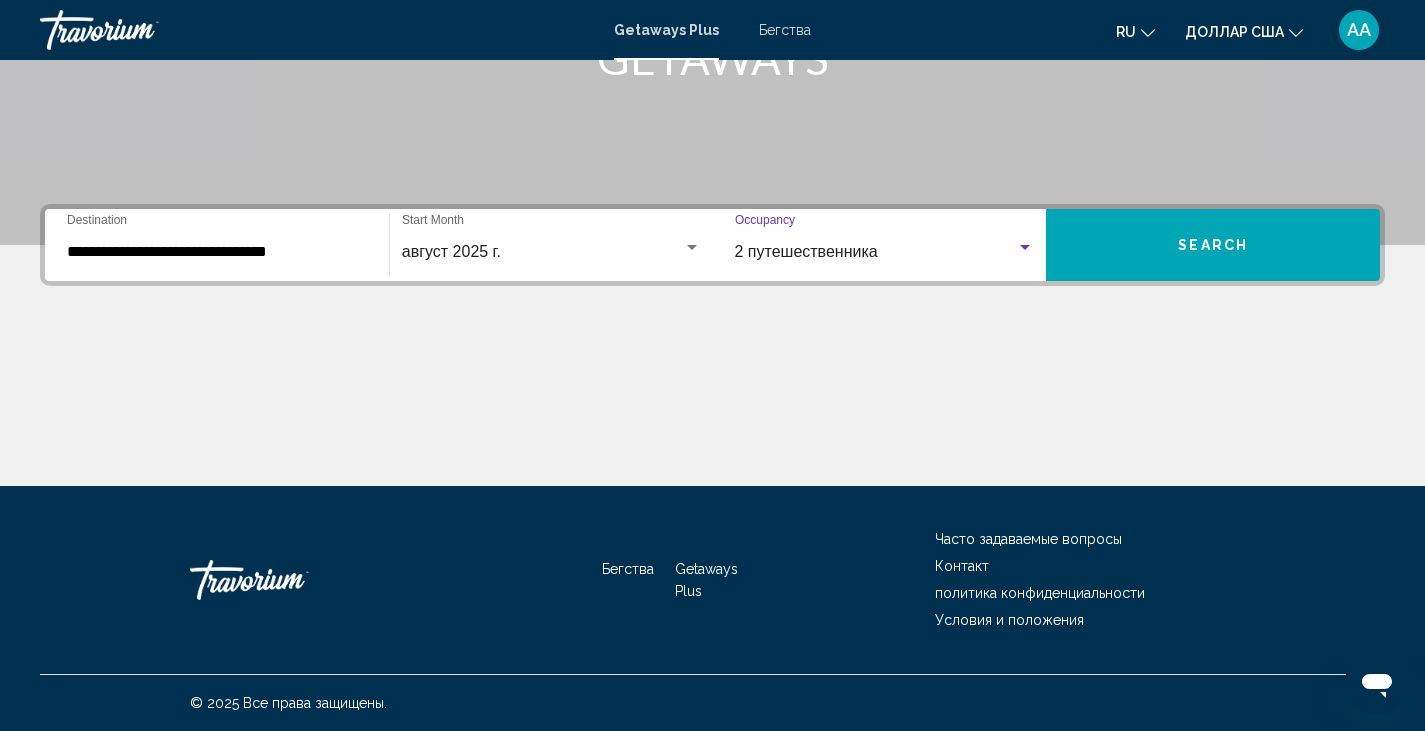 click on "Search" at bounding box center (1213, 246) 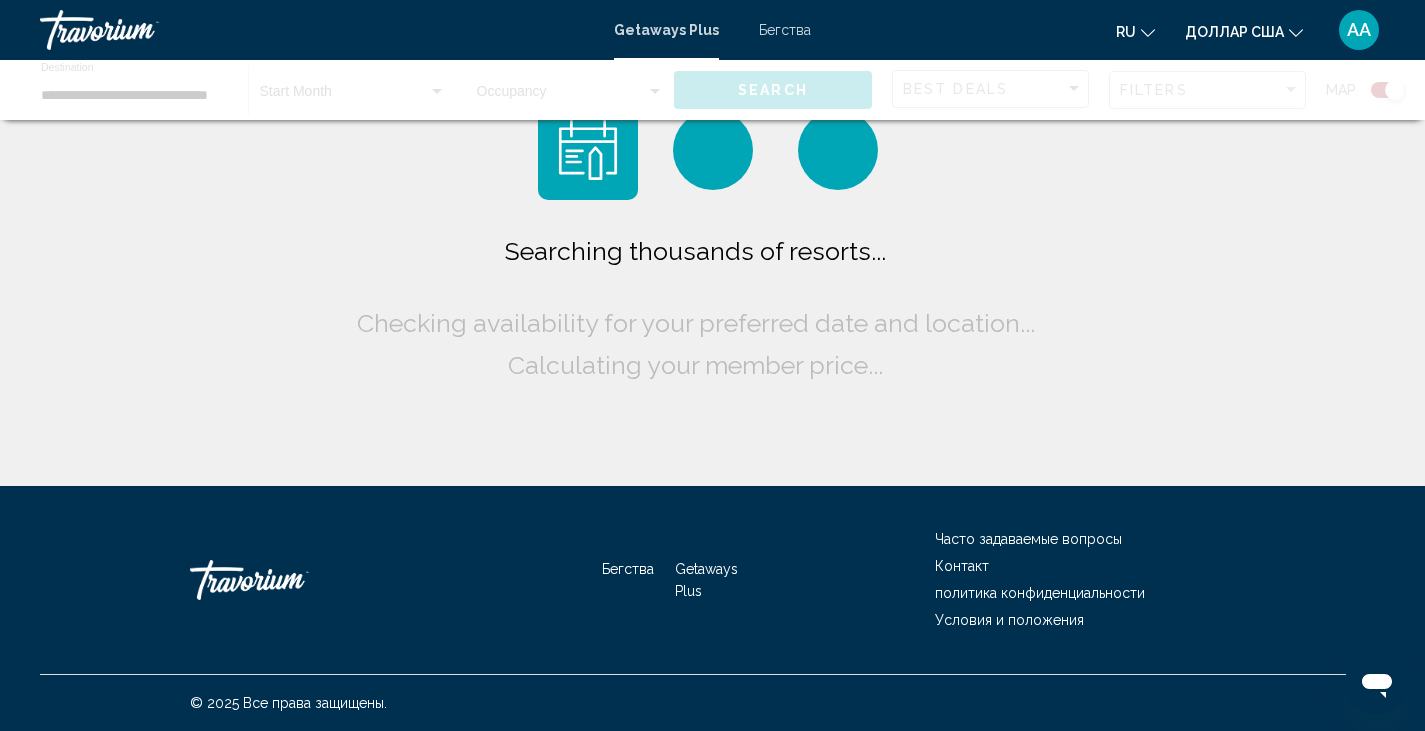 scroll, scrollTop: 0, scrollLeft: 0, axis: both 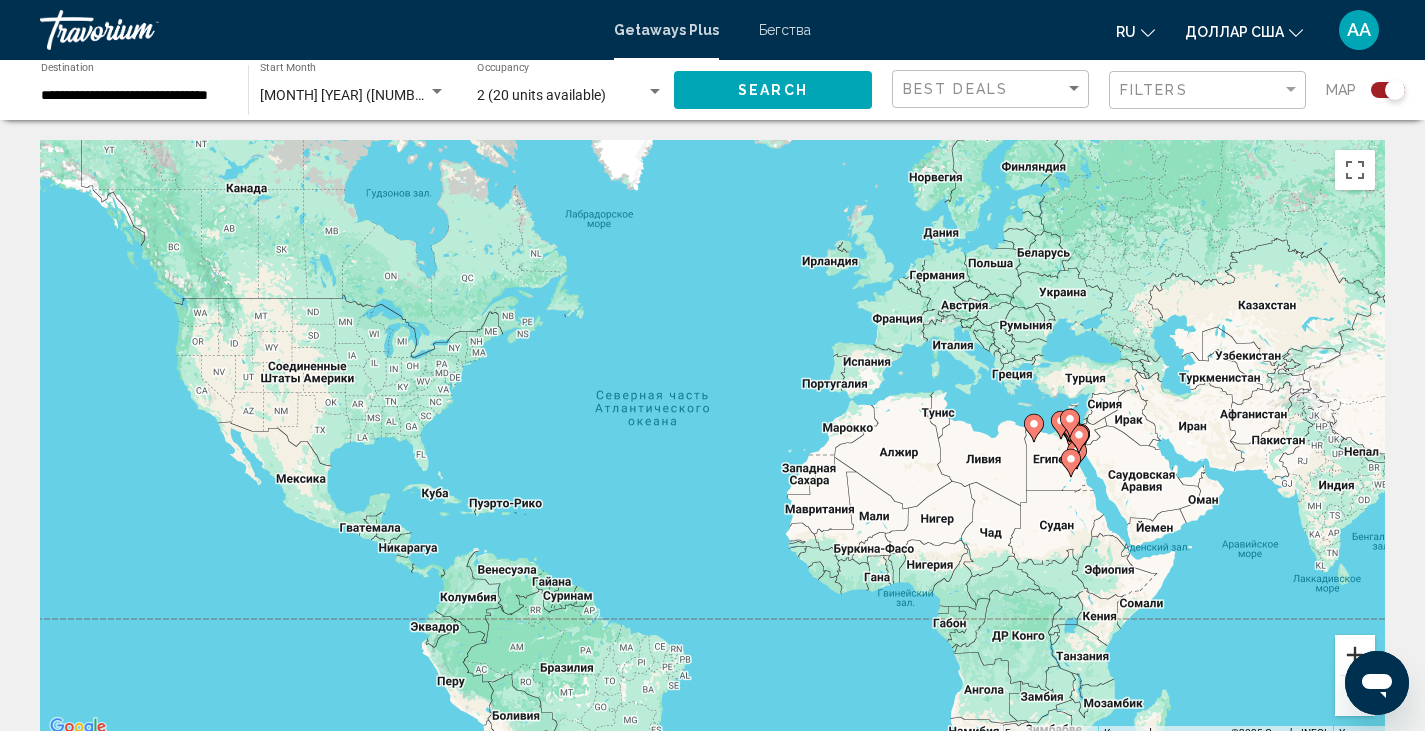 click at bounding box center [1355, 655] 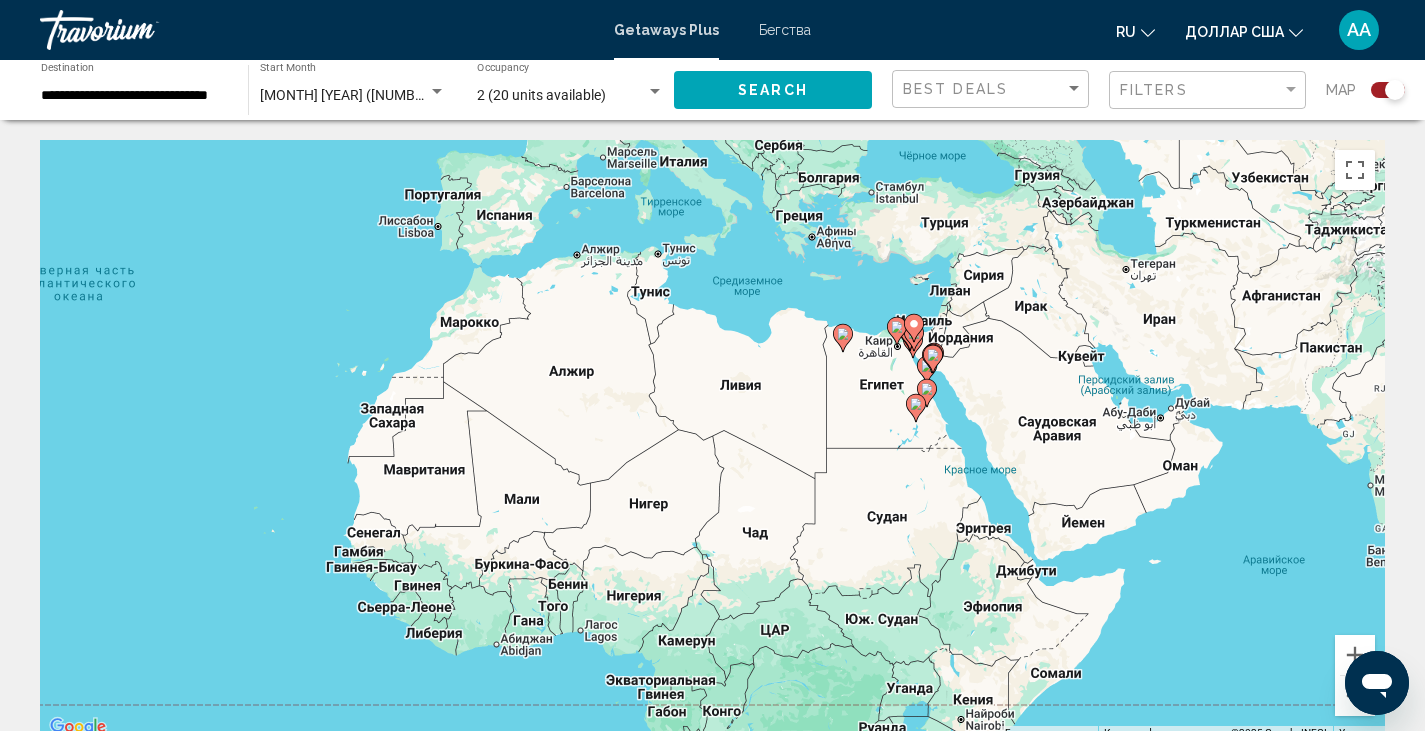 drag, startPoint x: 1087, startPoint y: 554, endPoint x: 565, endPoint y: 460, distance: 530.39606 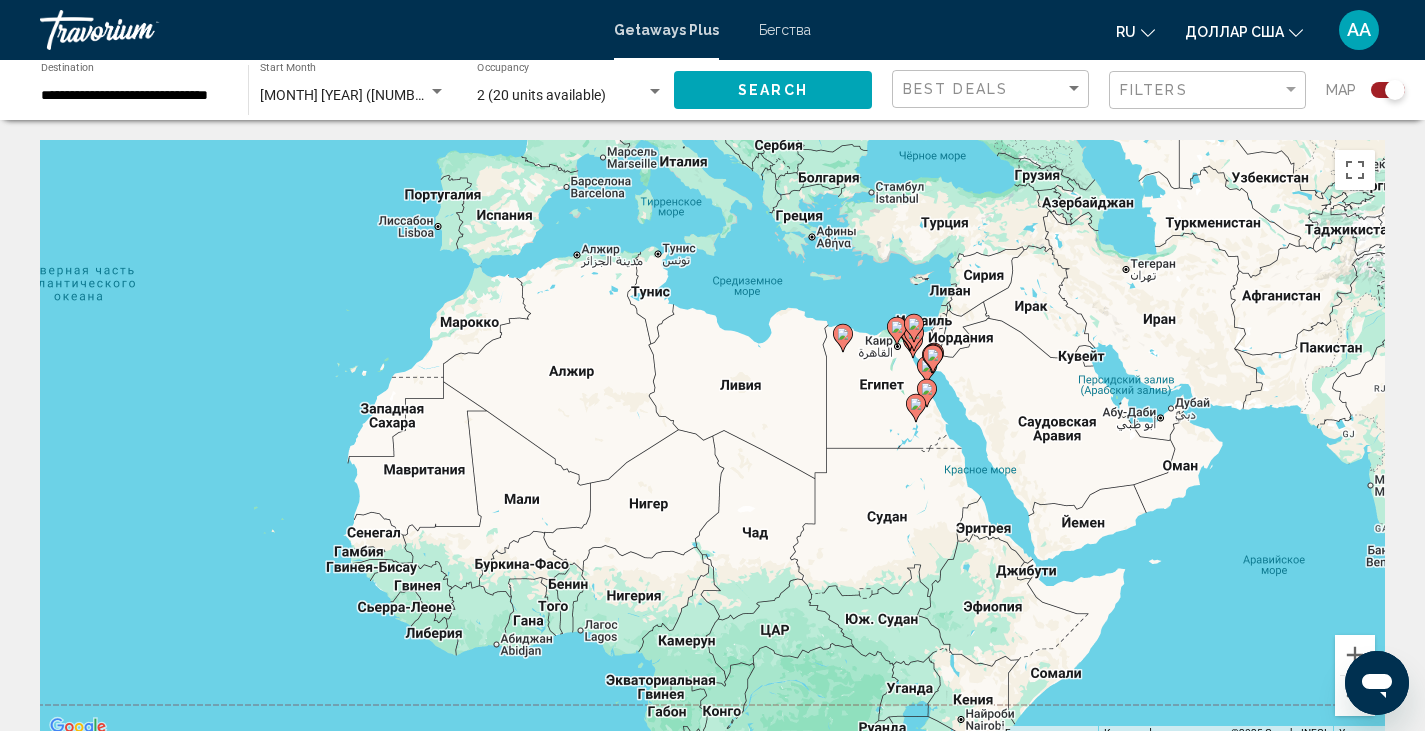 click on "Чтобы активировать перетаскивание с помощью клавиатуры, нажмите Alt + Ввод. После этого перемещайте маркер, используя клавиши со стрелками. Чтобы завершить перетаскивание, нажмите клавишу Ввод. Чтобы отменить действие, нажмите клавишу Esc." at bounding box center (712, 440) 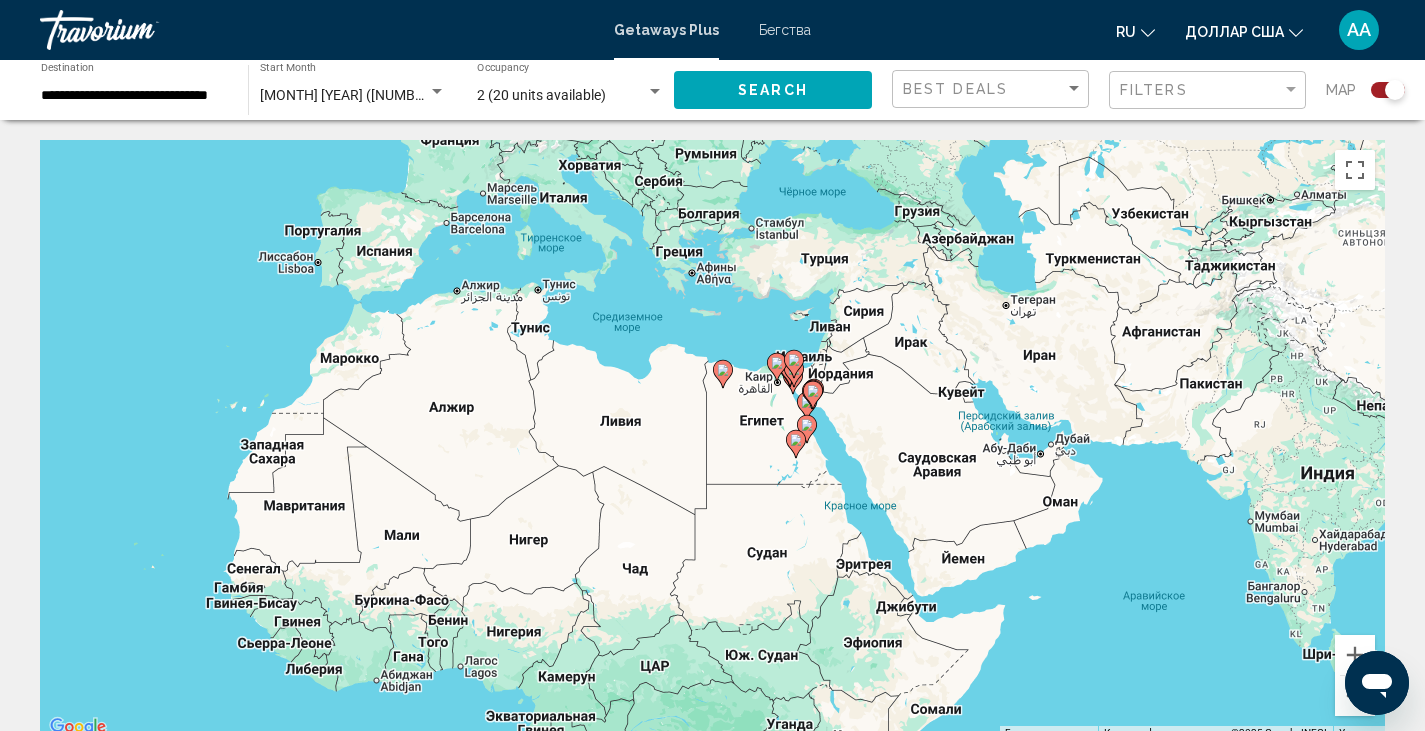 drag, startPoint x: 878, startPoint y: 420, endPoint x: 755, endPoint y: 458, distance: 128.73616 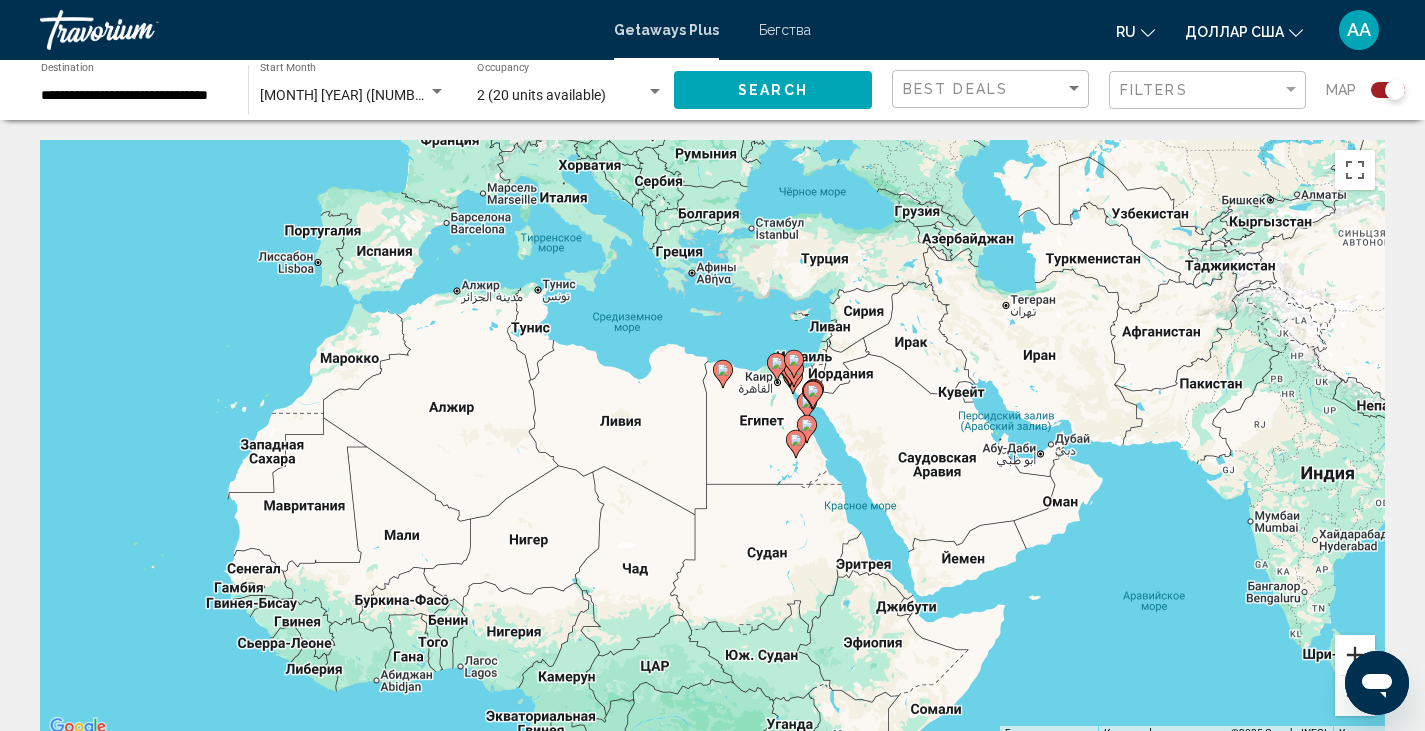 click at bounding box center [1355, 655] 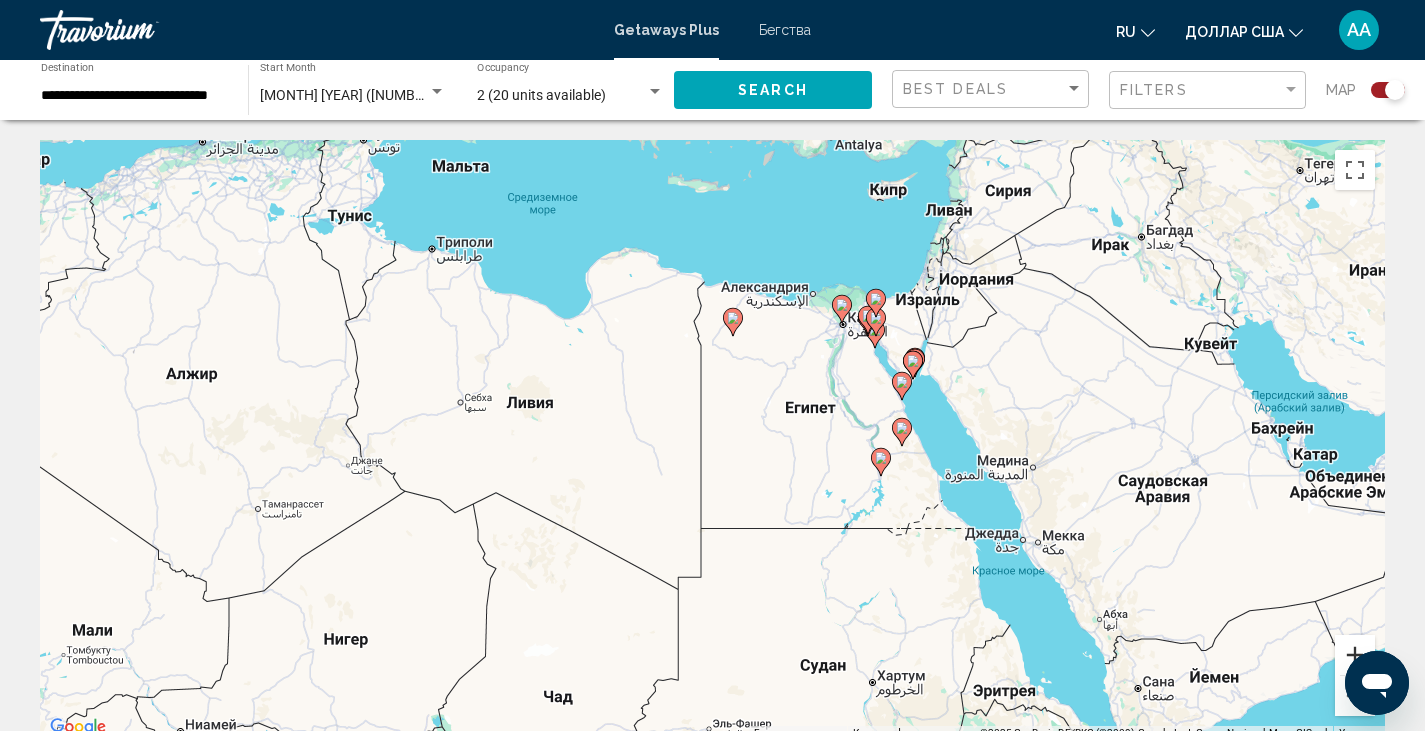 click at bounding box center [1355, 655] 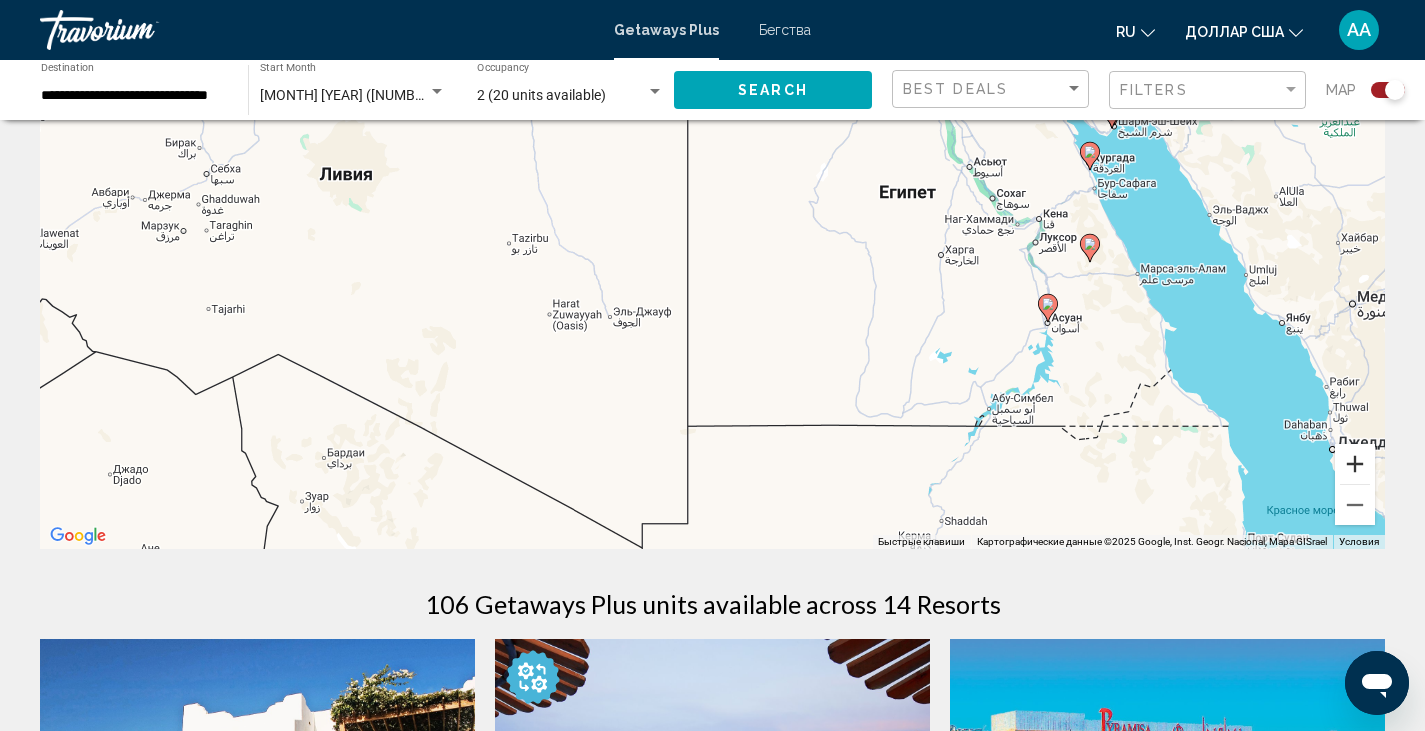 scroll, scrollTop: 100, scrollLeft: 0, axis: vertical 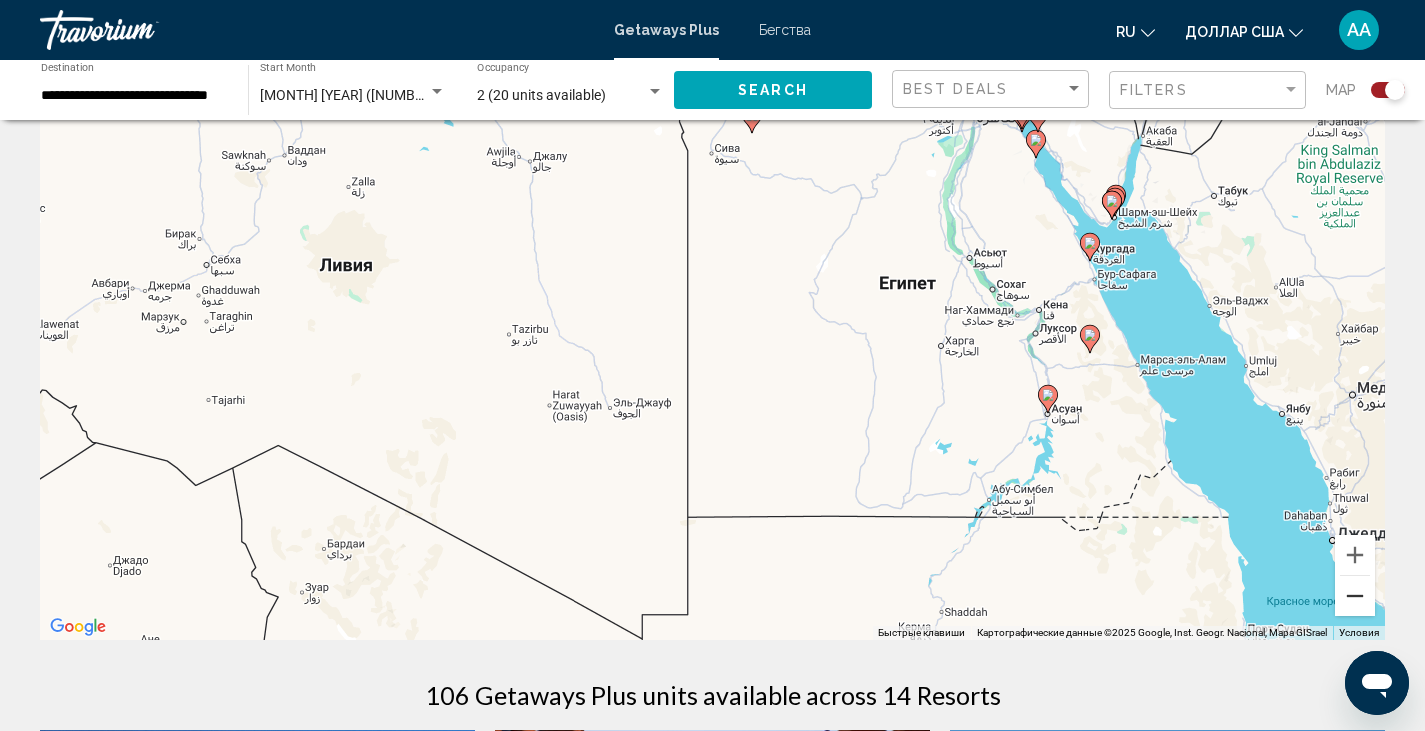 click at bounding box center (1355, 596) 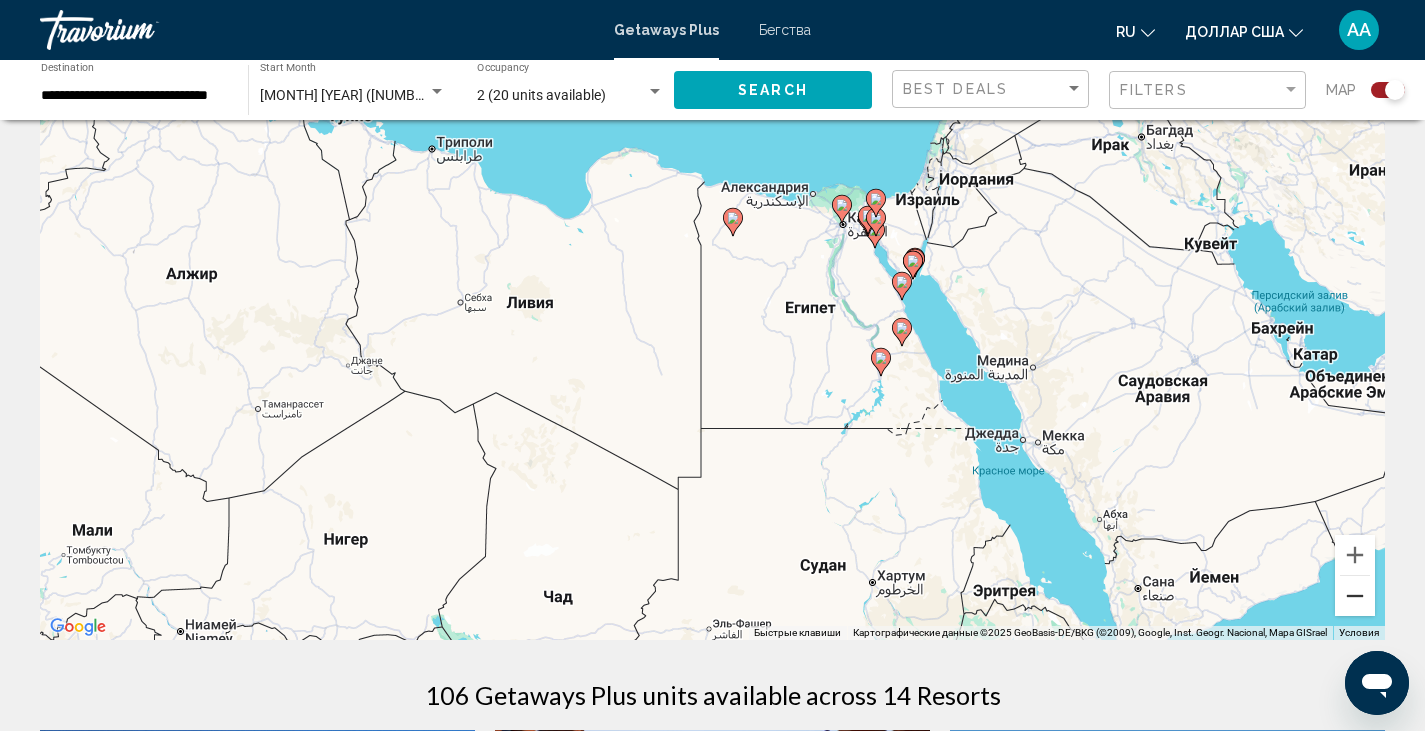 click at bounding box center (1355, 596) 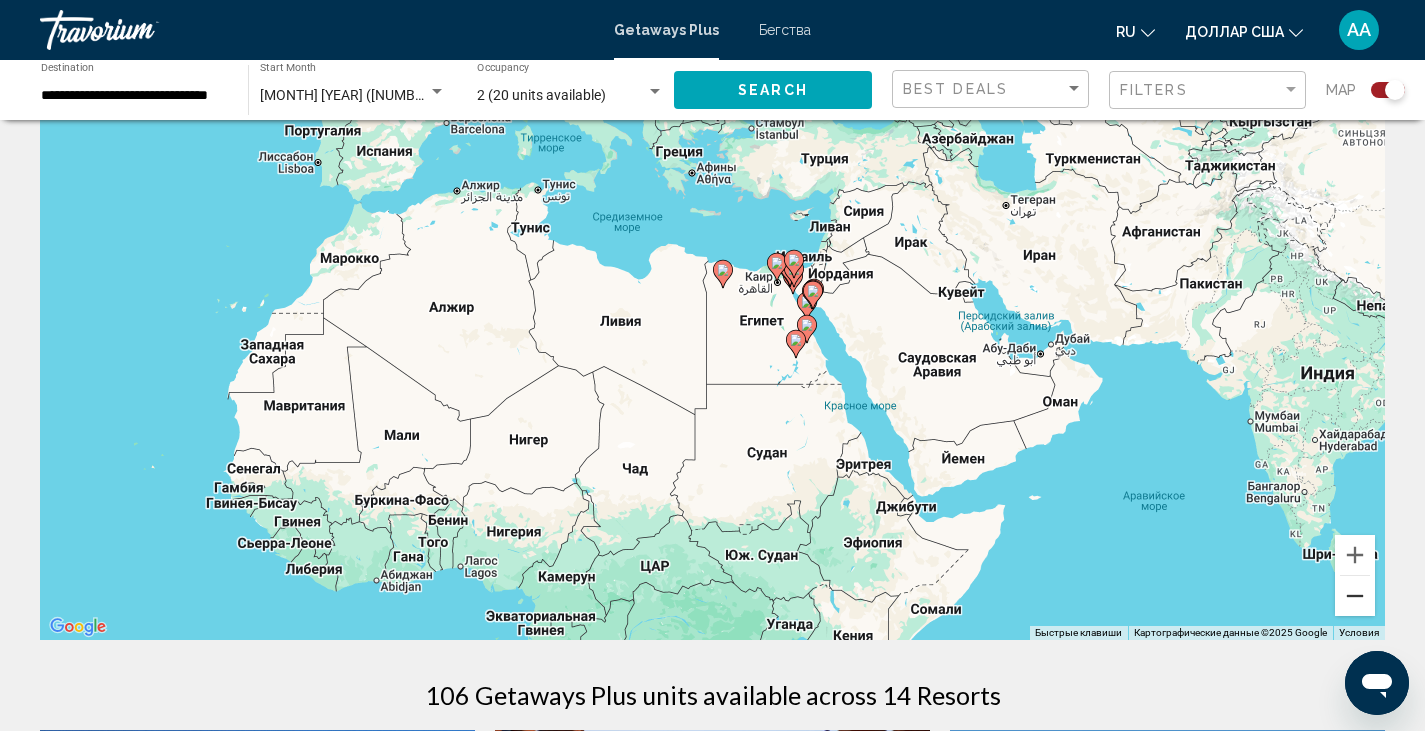 click at bounding box center [1355, 596] 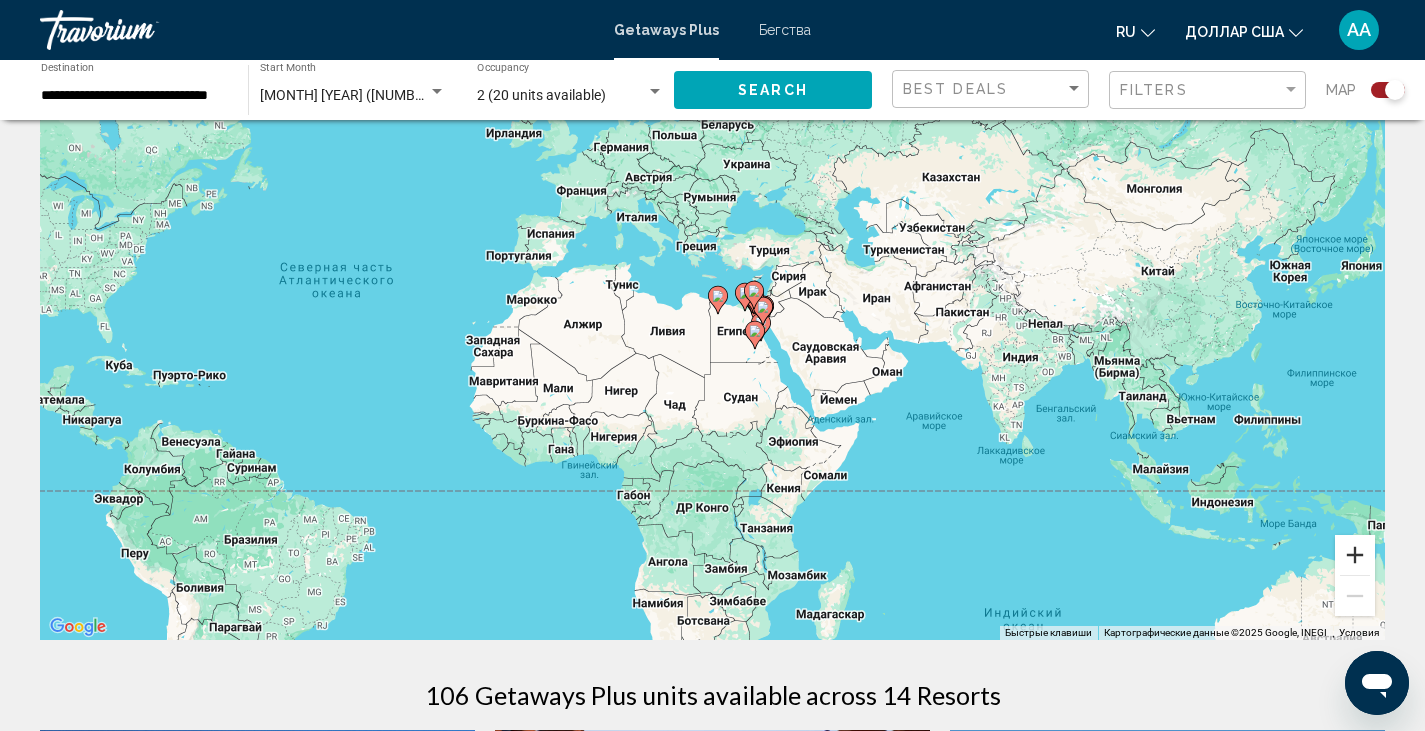 scroll, scrollTop: 0, scrollLeft: 0, axis: both 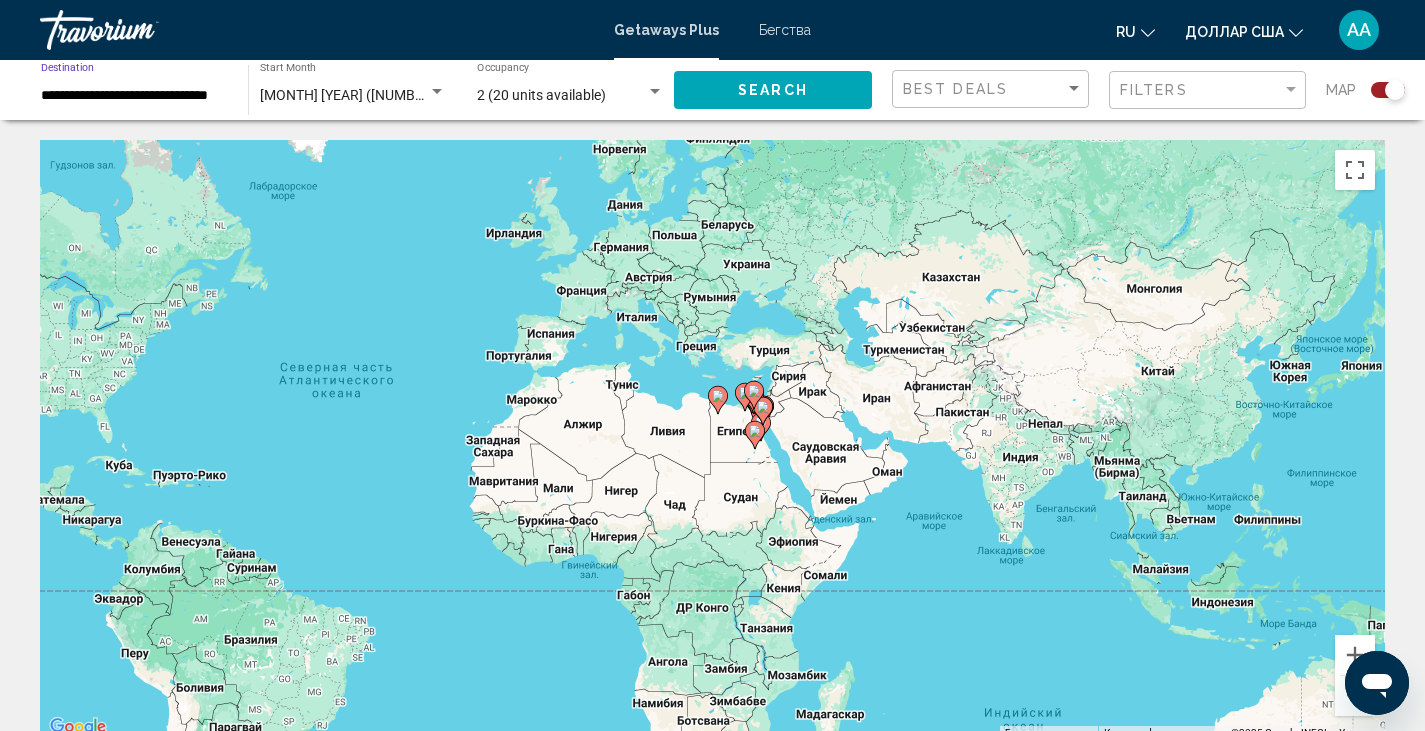 click on "**********" at bounding box center [134, 96] 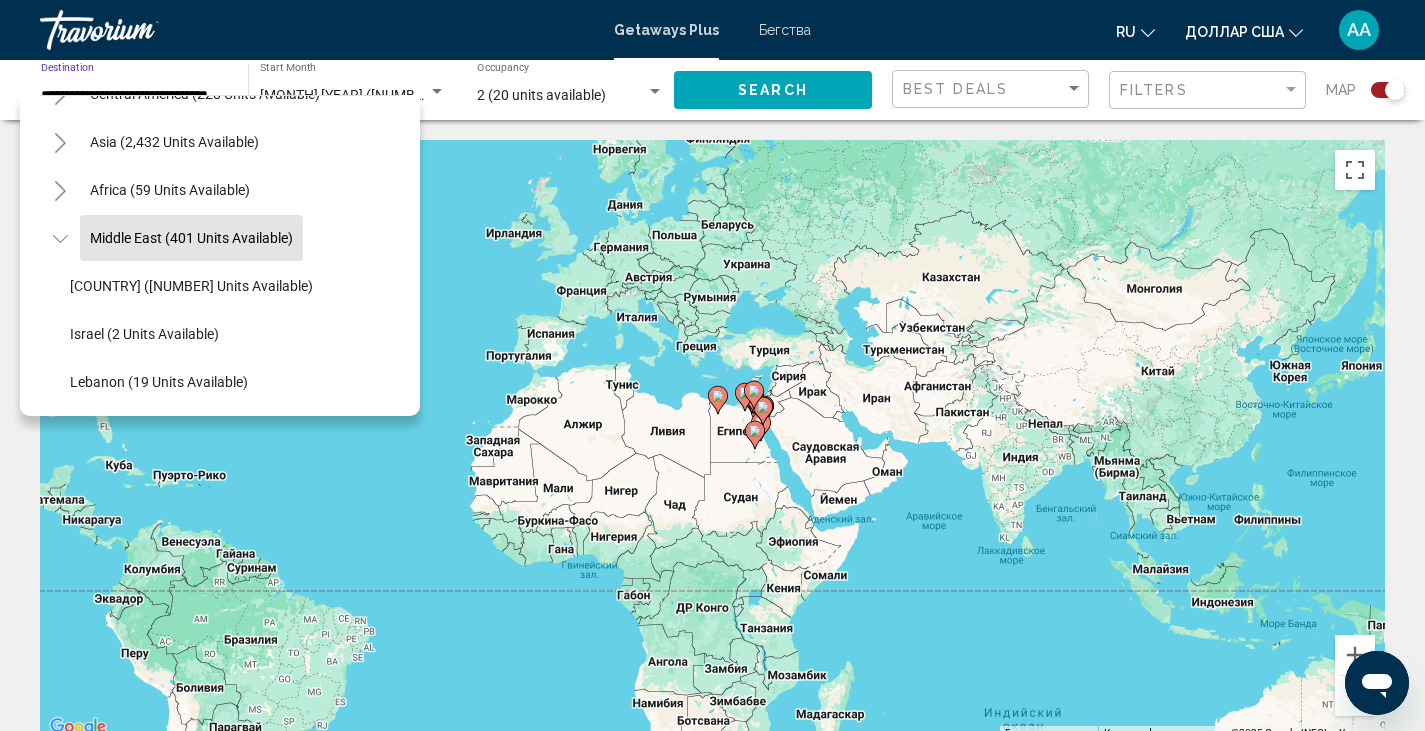 scroll, scrollTop: 483, scrollLeft: 0, axis: vertical 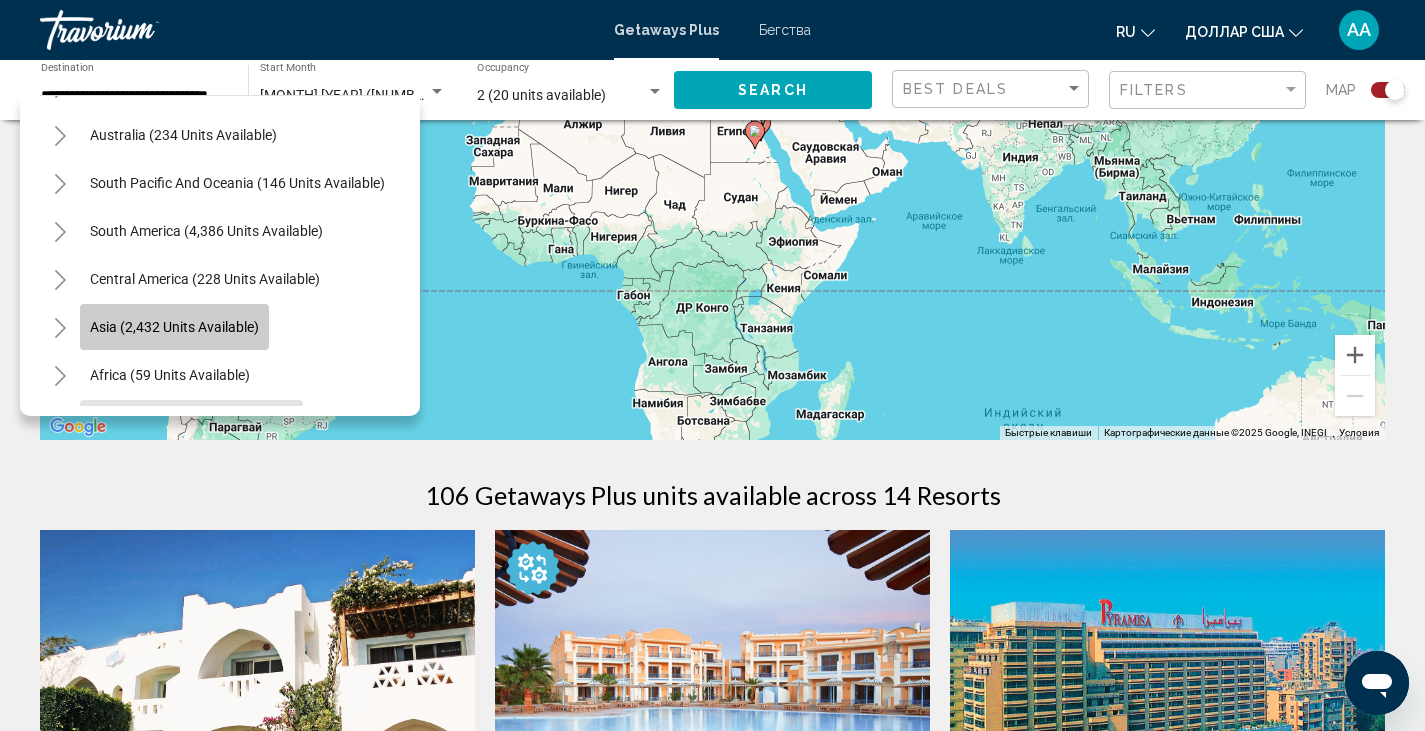 click on "Asia (2,432 units available)" 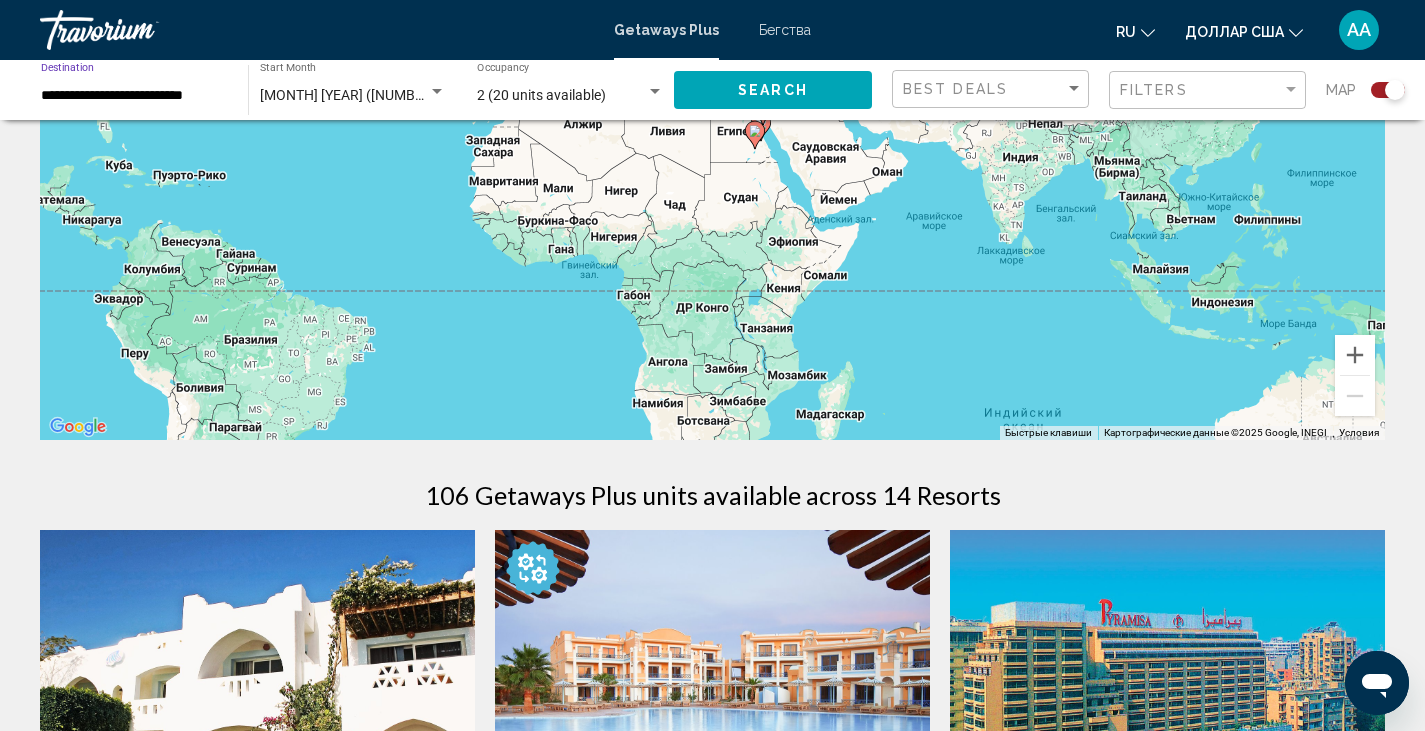 click on "**********" at bounding box center (134, 96) 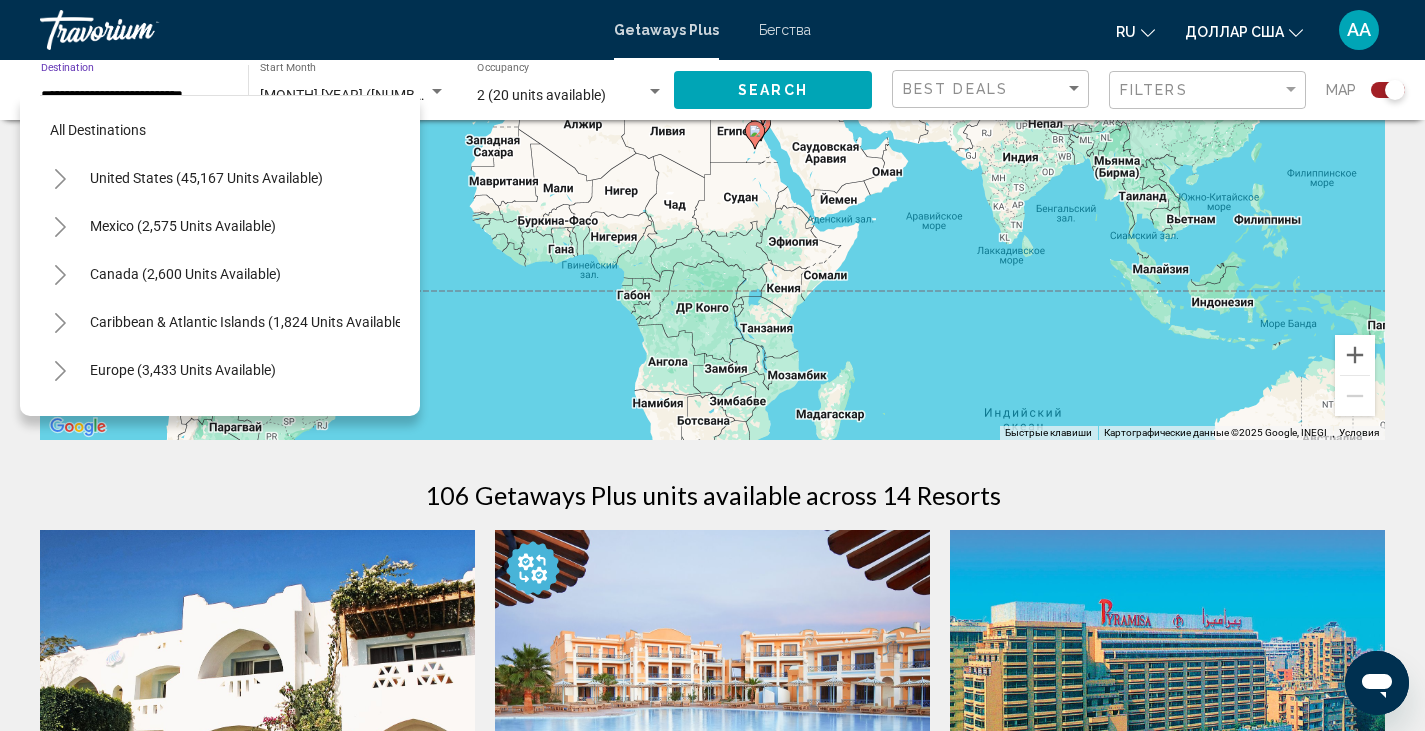 scroll, scrollTop: 366, scrollLeft: 0, axis: vertical 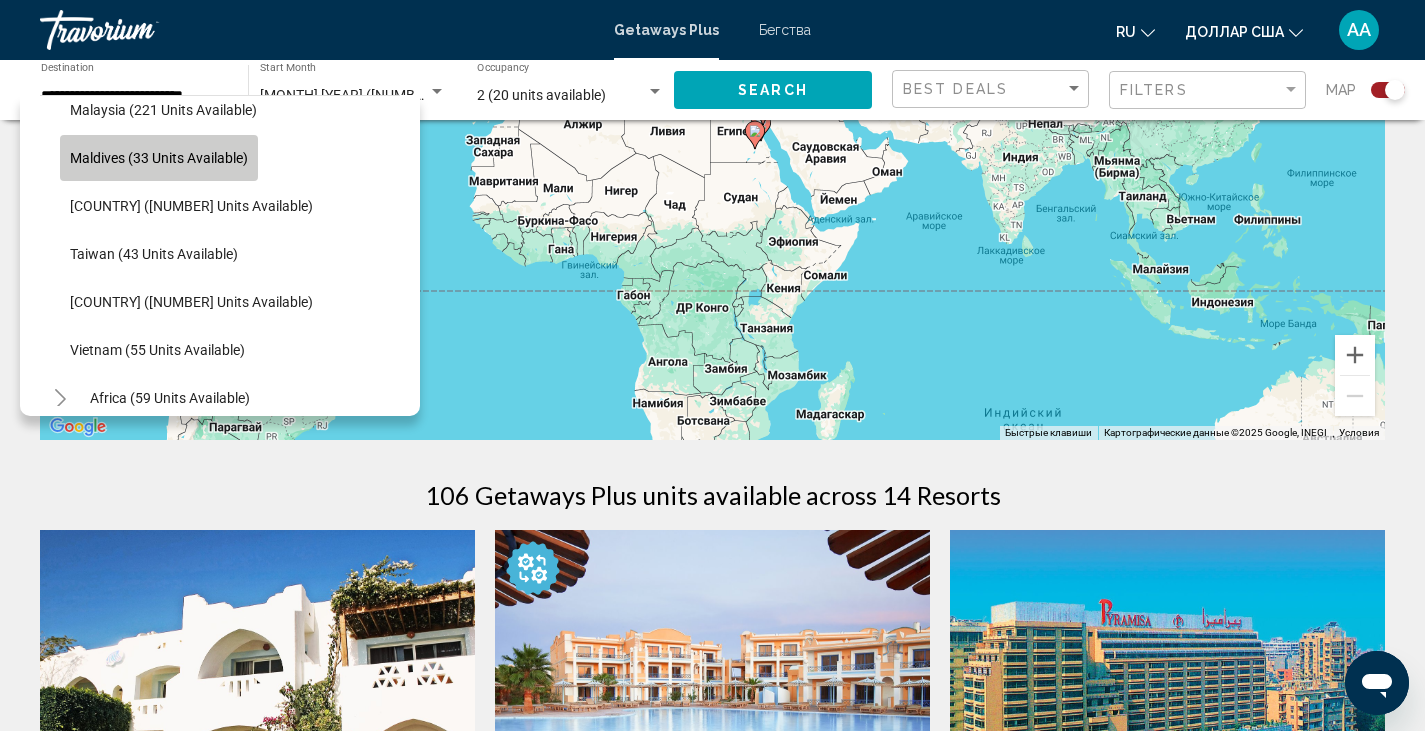 click on "Maldives (33 units available)" 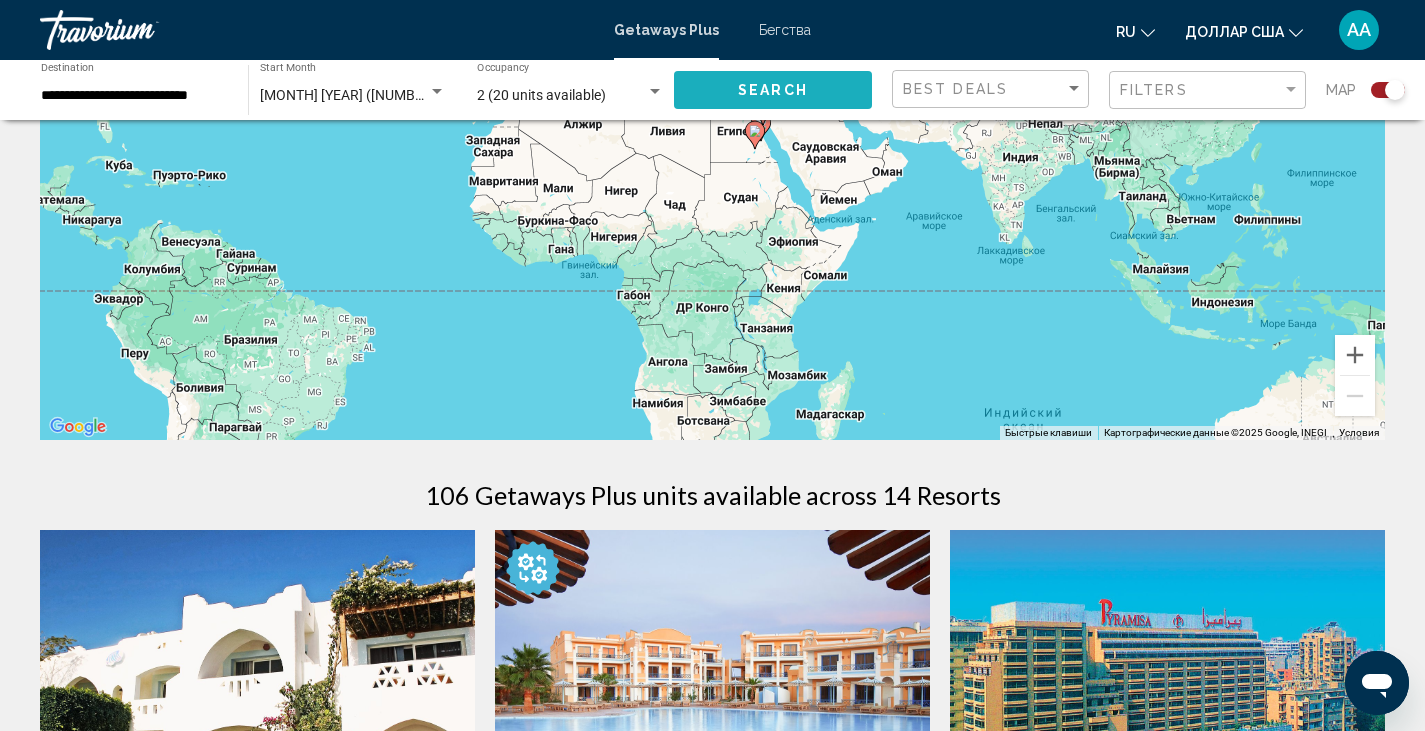 click on "Search" 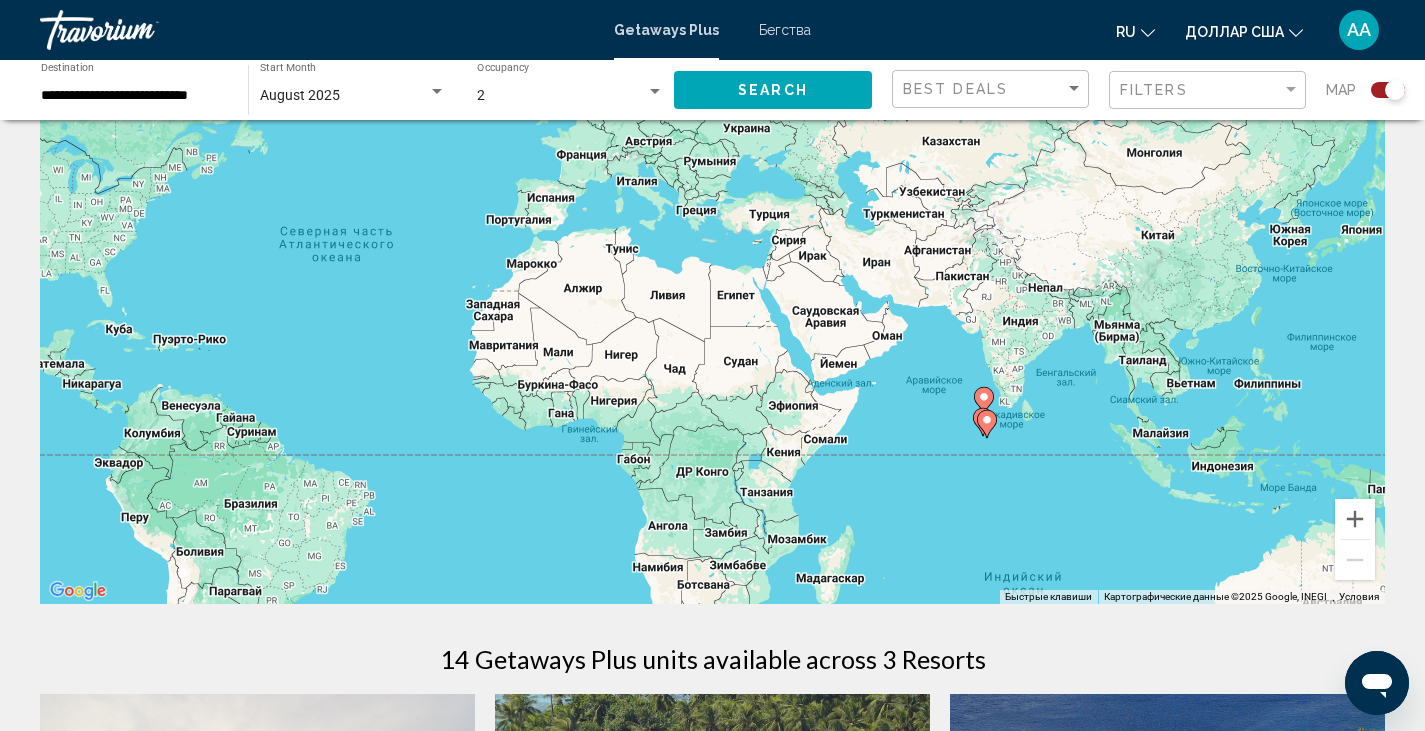 scroll, scrollTop: 100, scrollLeft: 0, axis: vertical 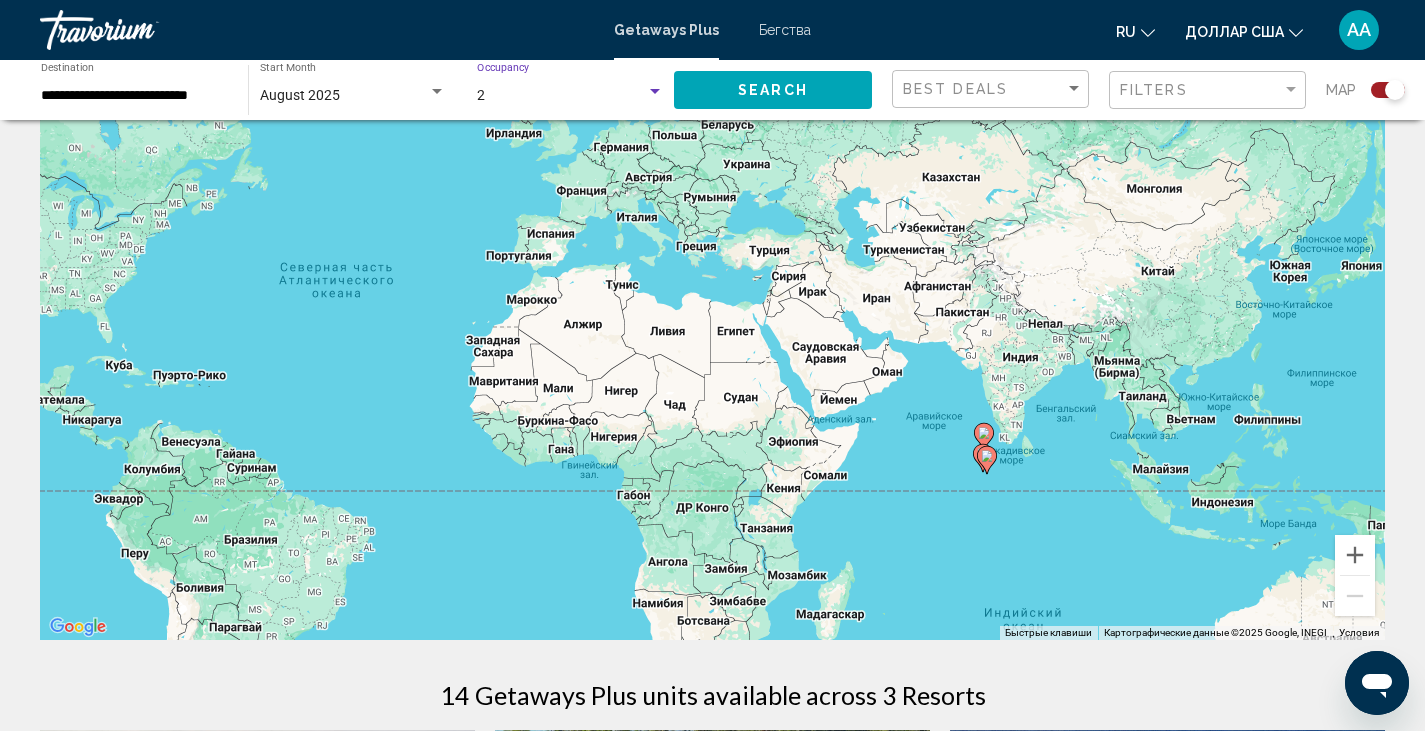click at bounding box center [655, 92] 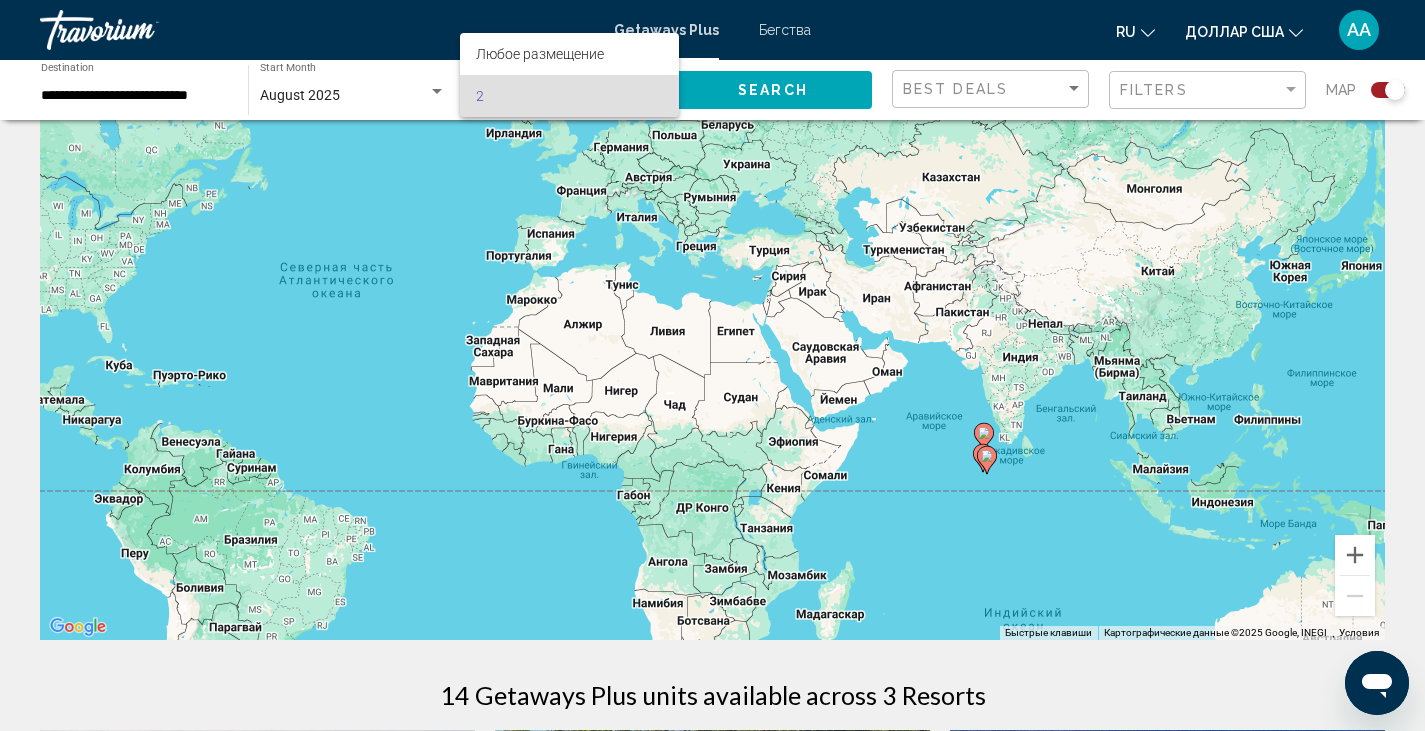 click on "2" at bounding box center (569, 96) 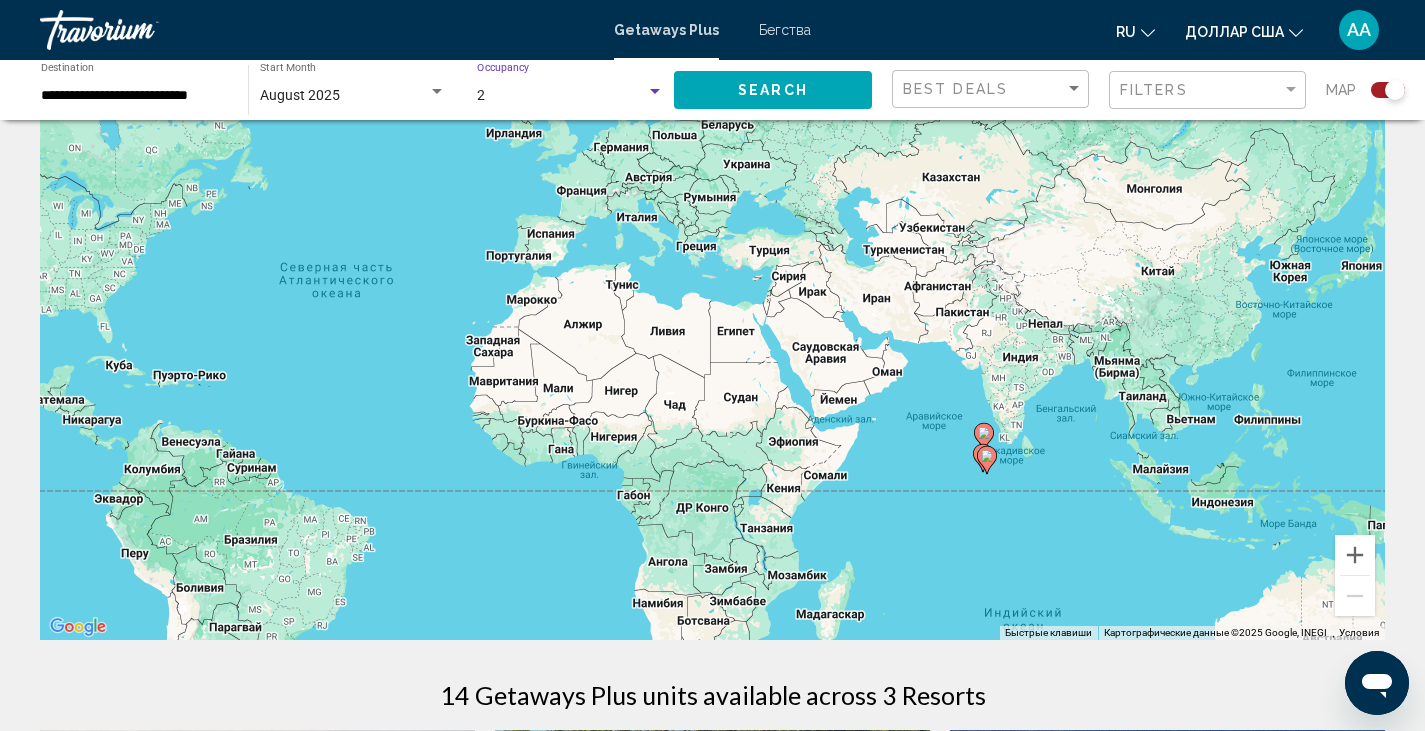 click at bounding box center (655, 91) 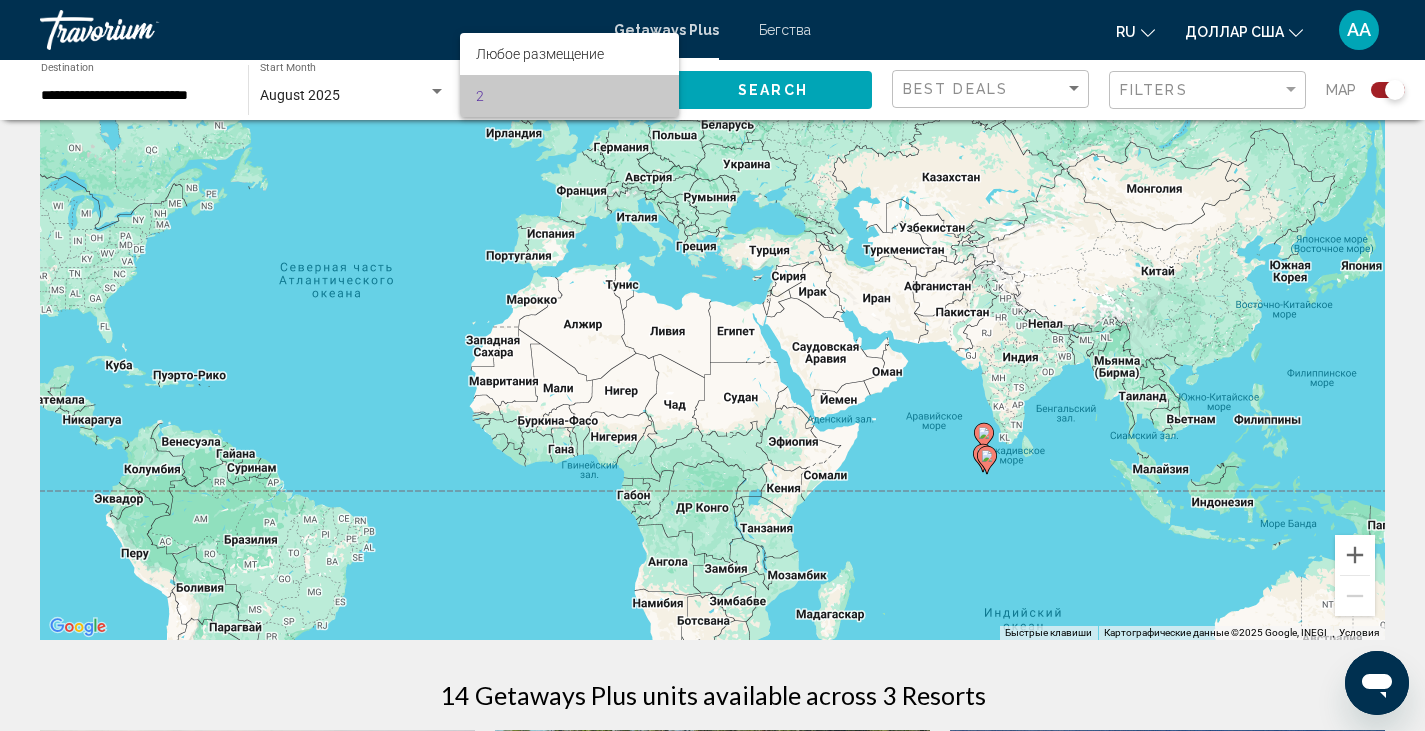 click on "2" at bounding box center [569, 96] 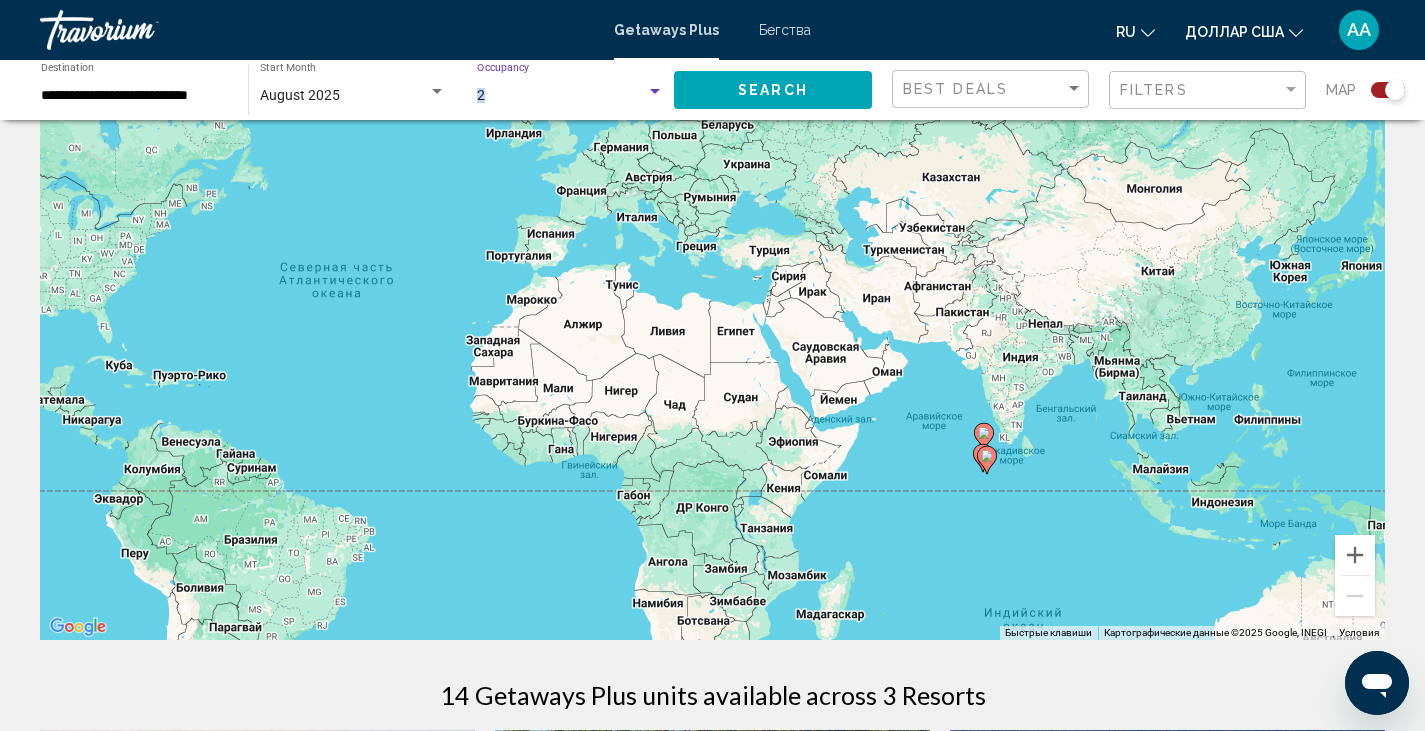 drag, startPoint x: 530, startPoint y: 88, endPoint x: 461, endPoint y: 112, distance: 73.05477 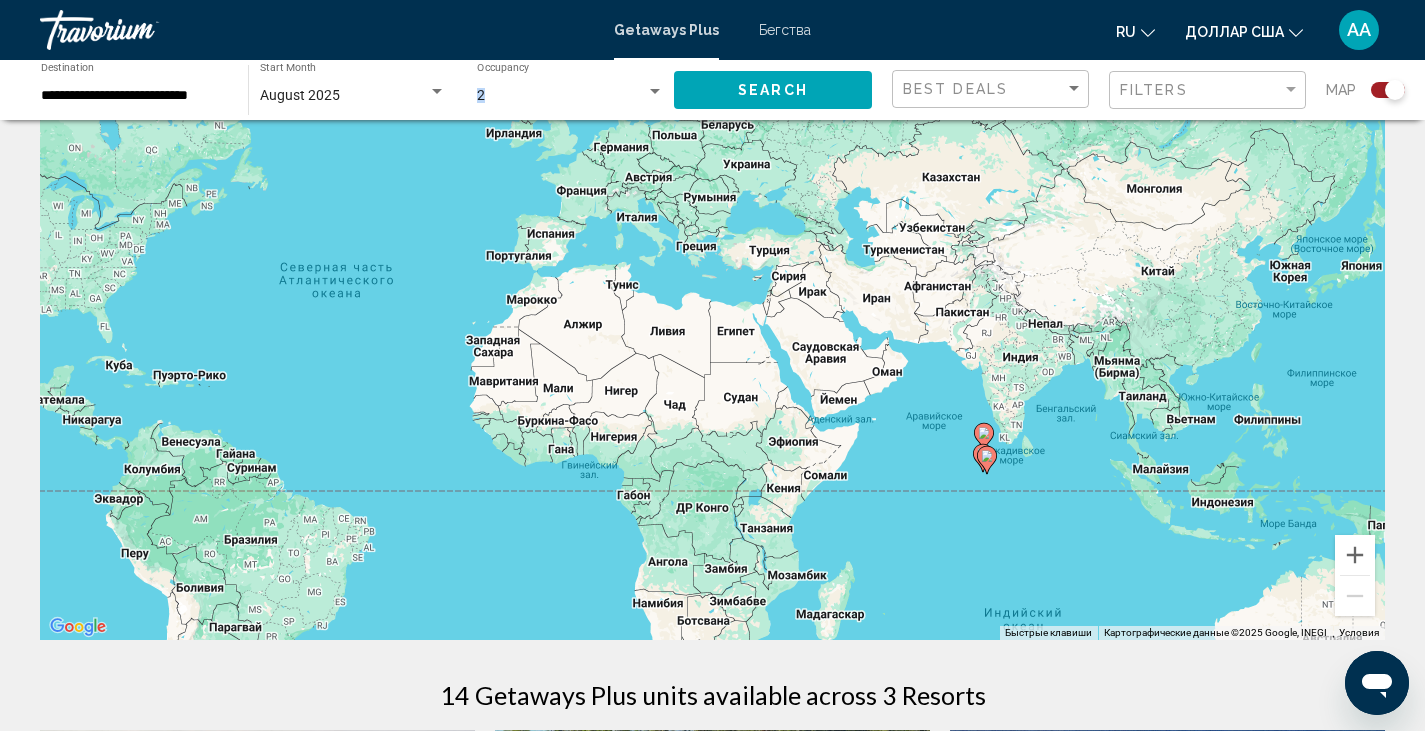 click on "Чтобы активировать перетаскивание с помощью клавиатуры, нажмите Alt + Ввод. После этого перемещайте маркер, используя клавиши со стрелками. Чтобы завершить перетаскивание, нажмите клавишу Ввод. Чтобы отменить действие, нажмите клавишу Esc." at bounding box center [712, 340] 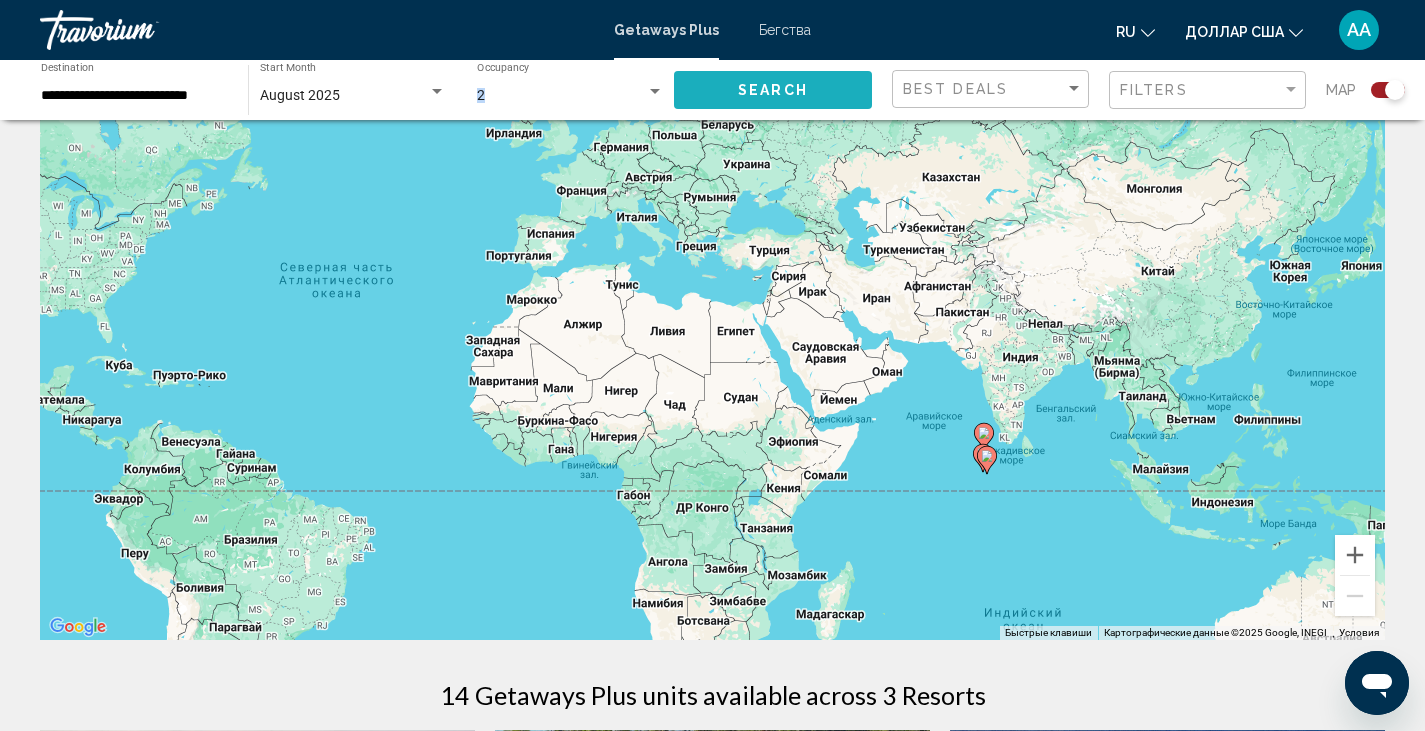 click on "Search" 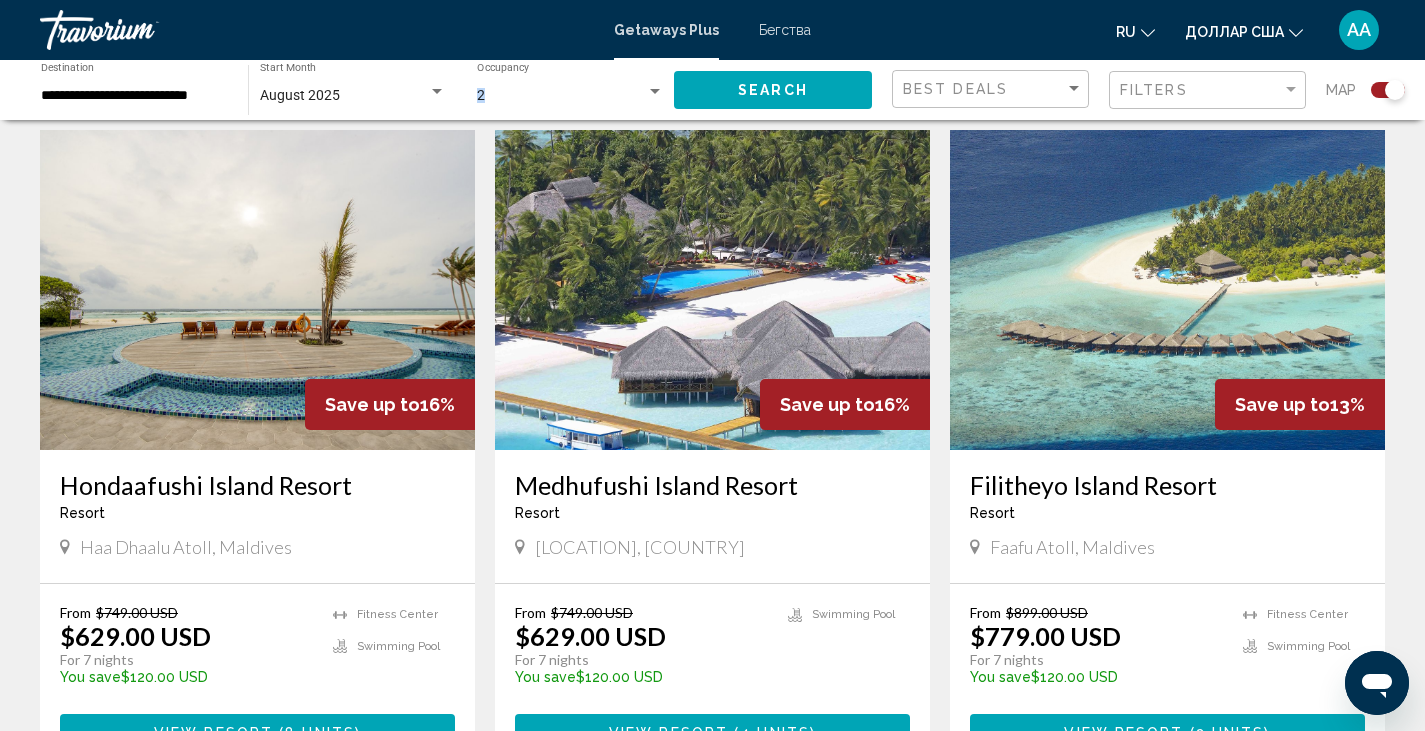 scroll, scrollTop: 700, scrollLeft: 0, axis: vertical 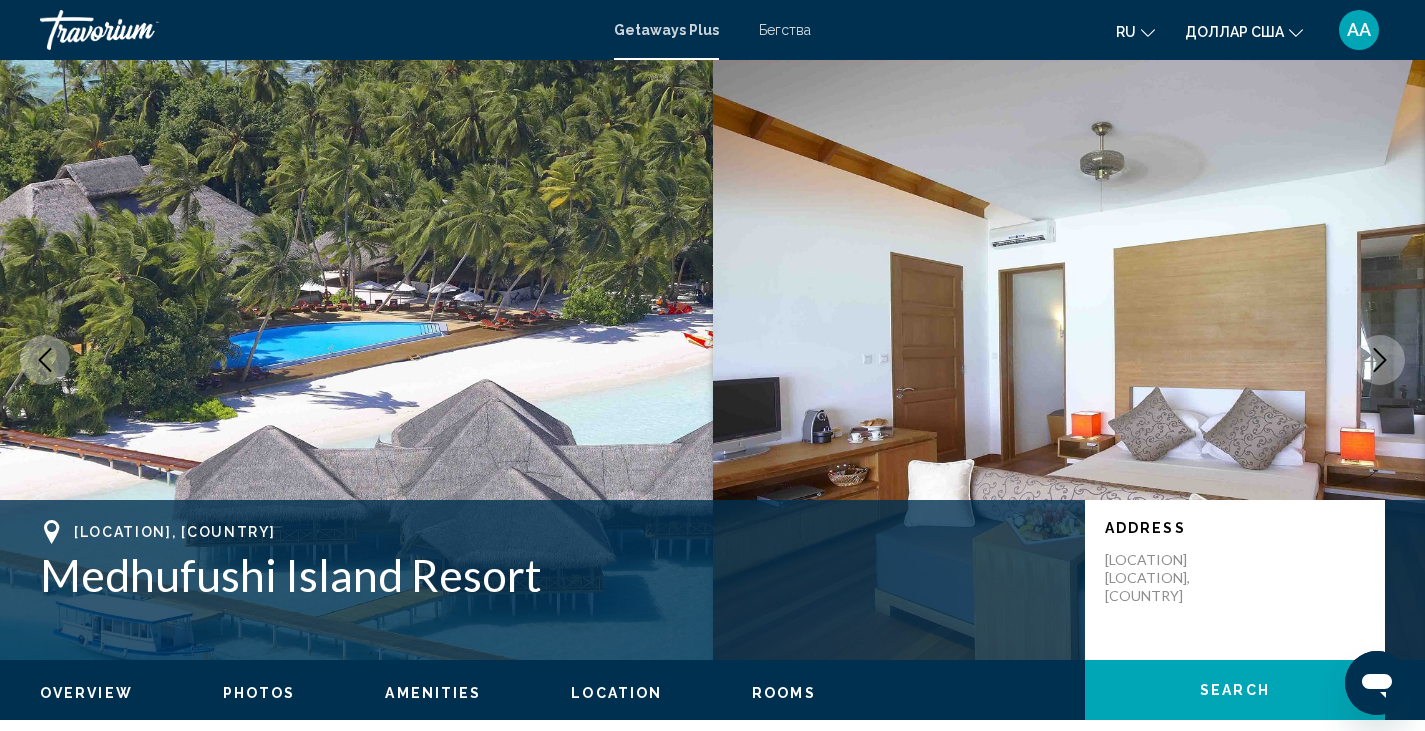 click 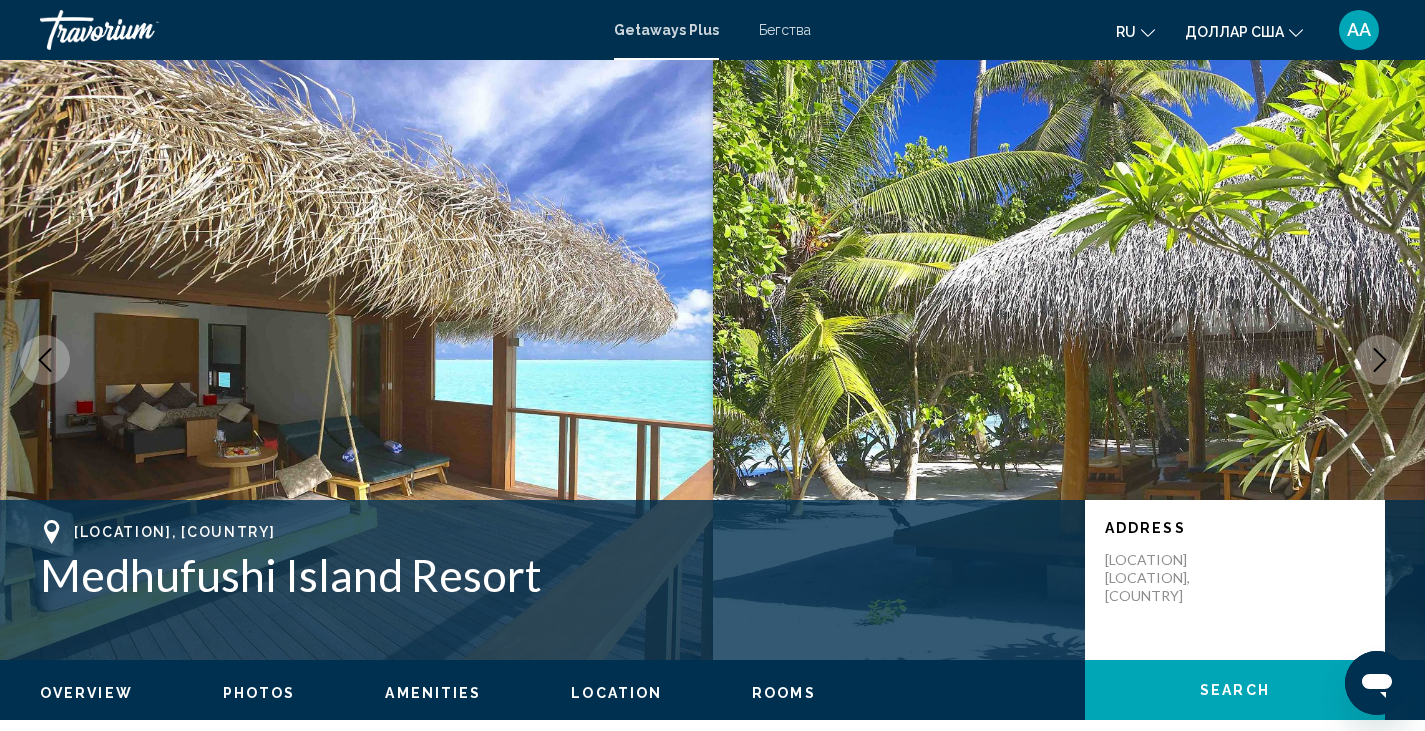 click 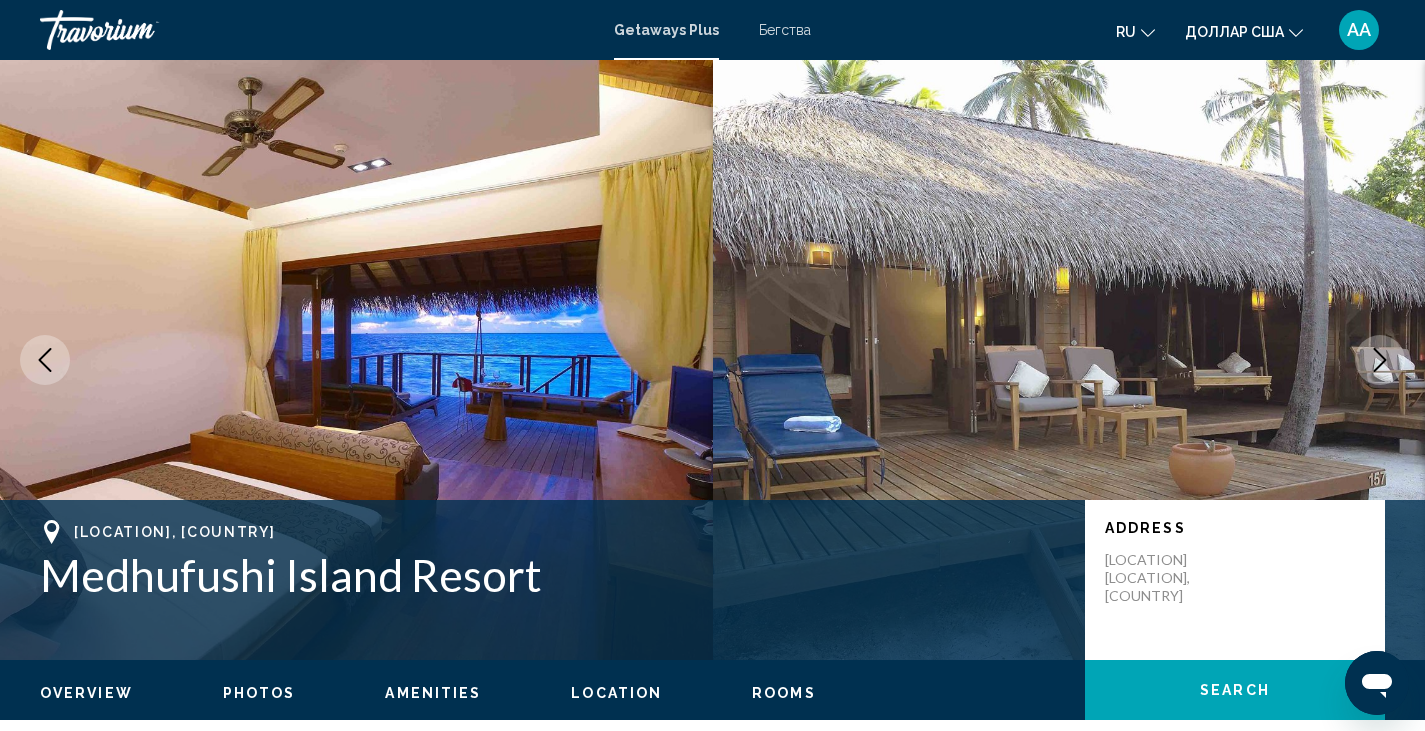 click 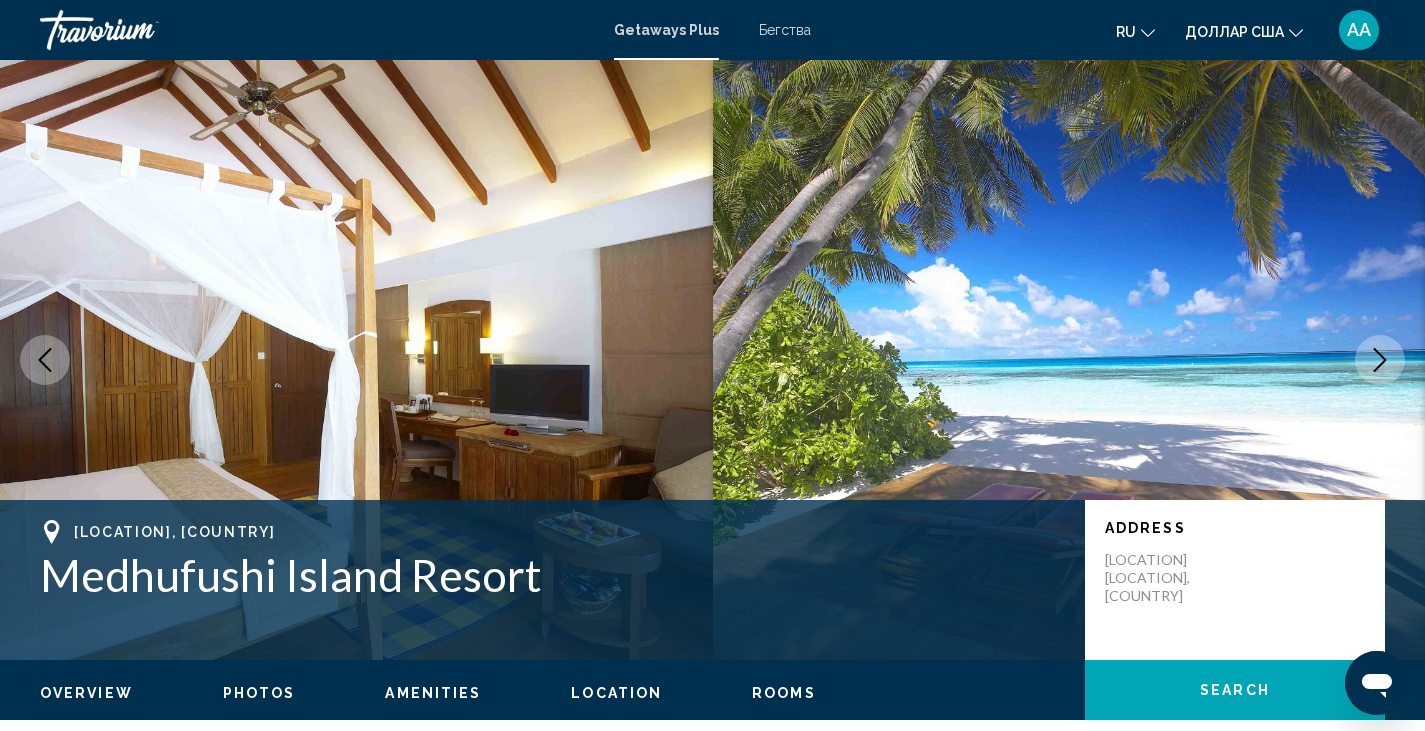 click 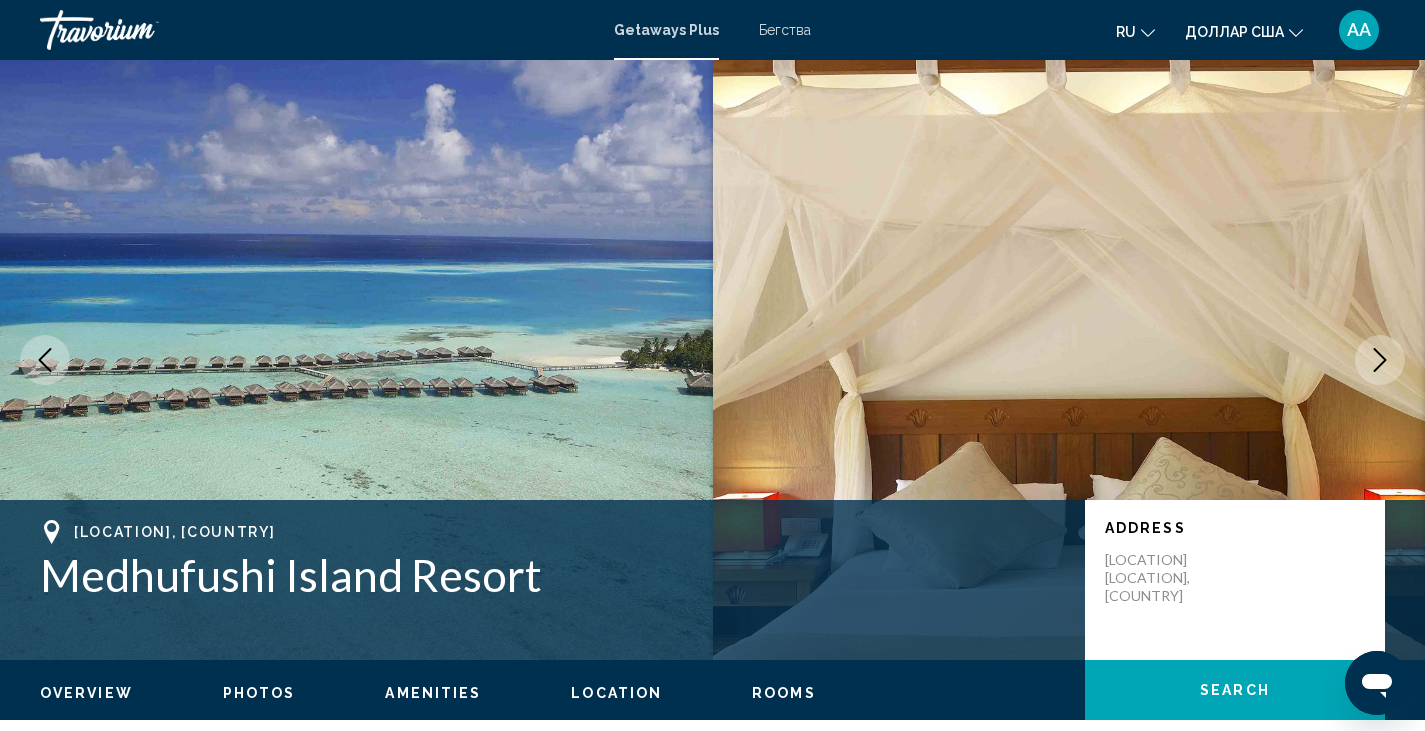 click 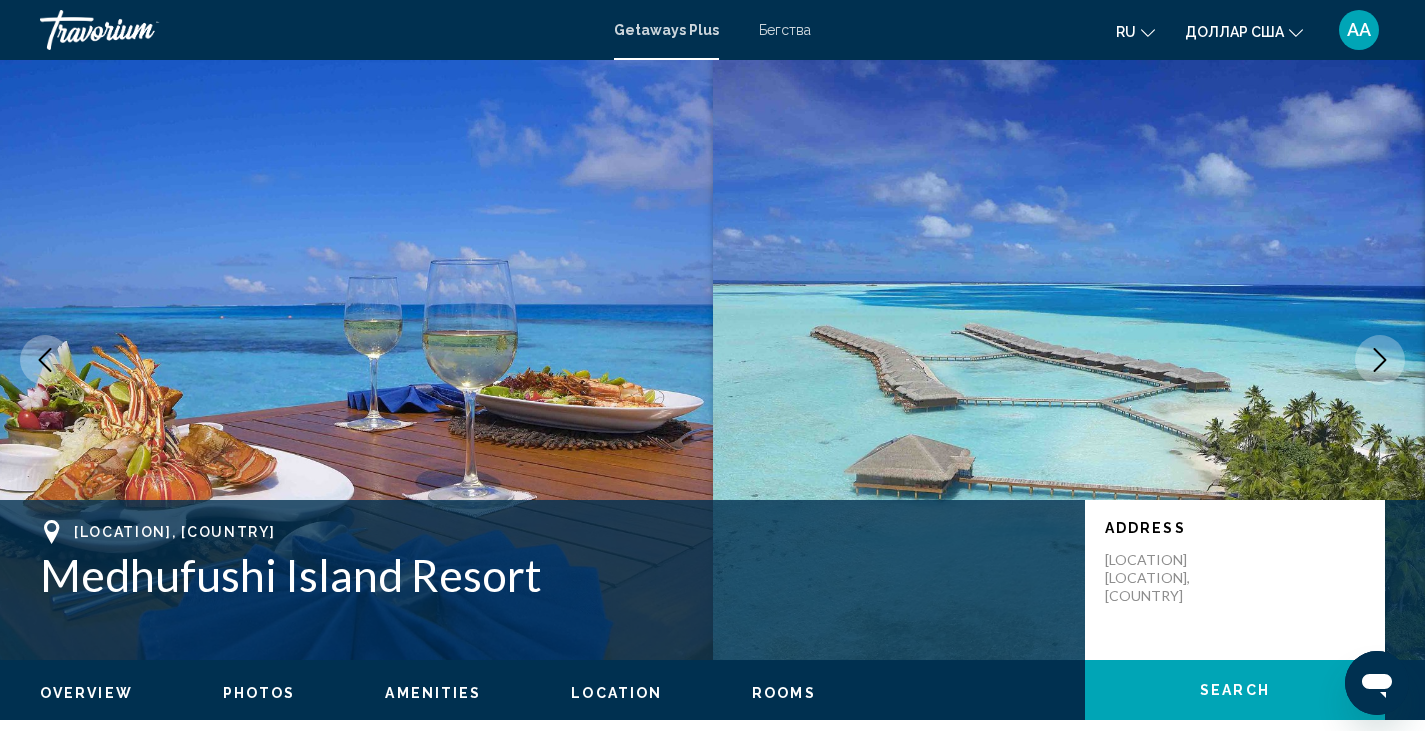 click 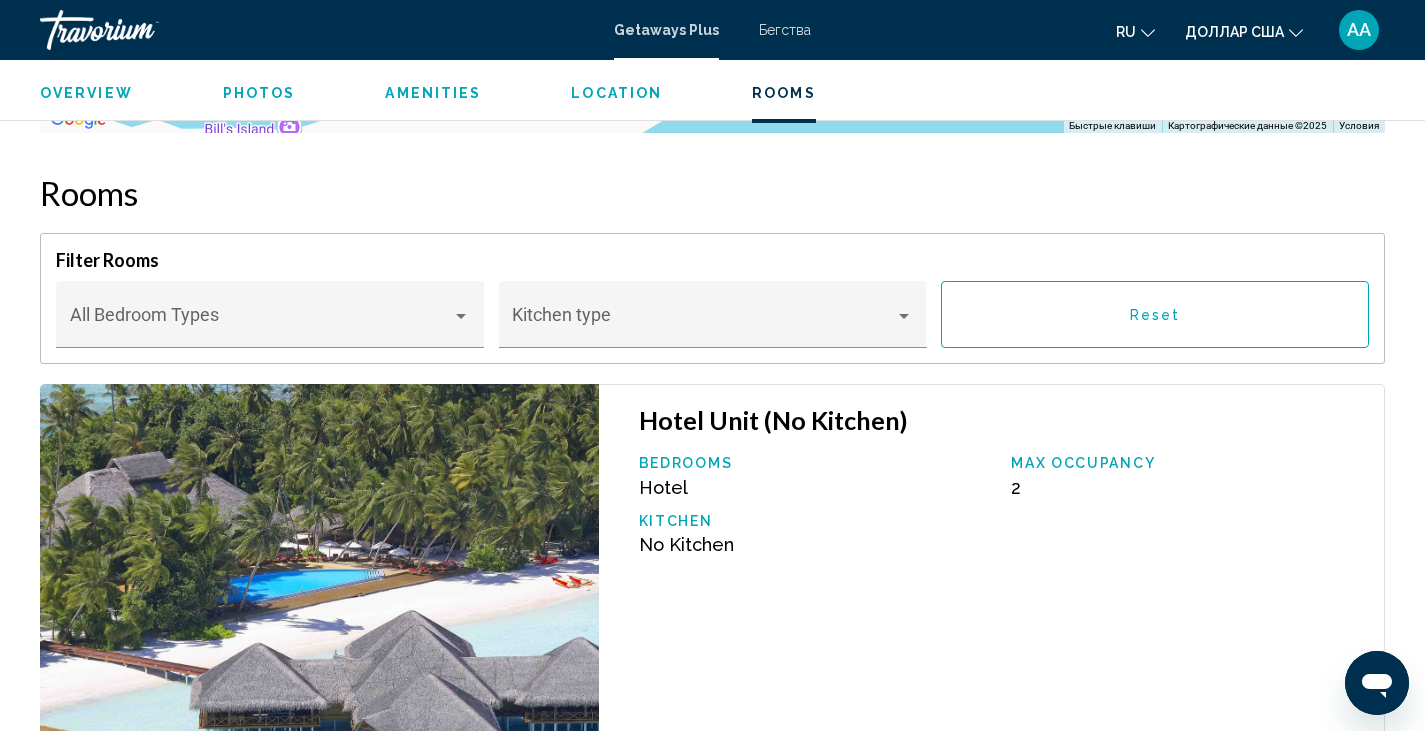 scroll, scrollTop: 4000, scrollLeft: 0, axis: vertical 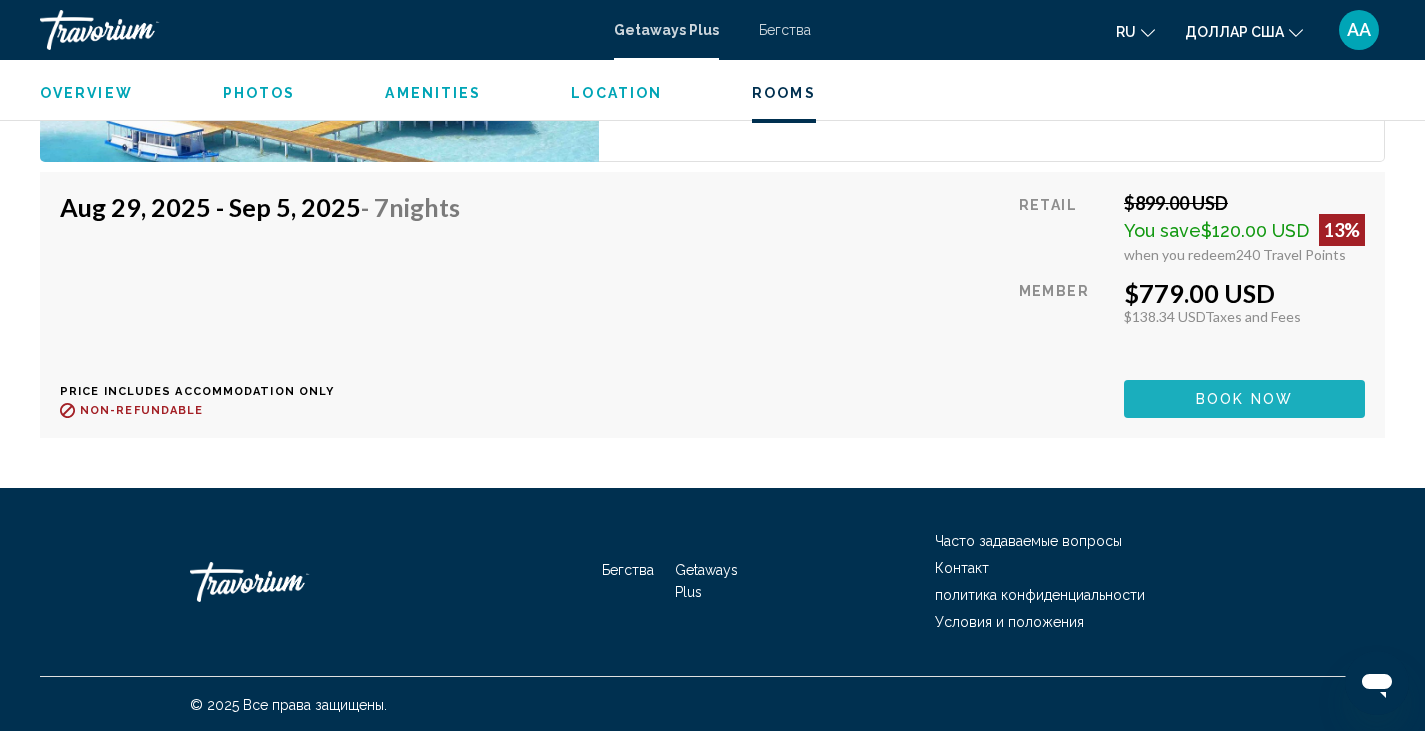click on "Book now" at bounding box center [1244, 400] 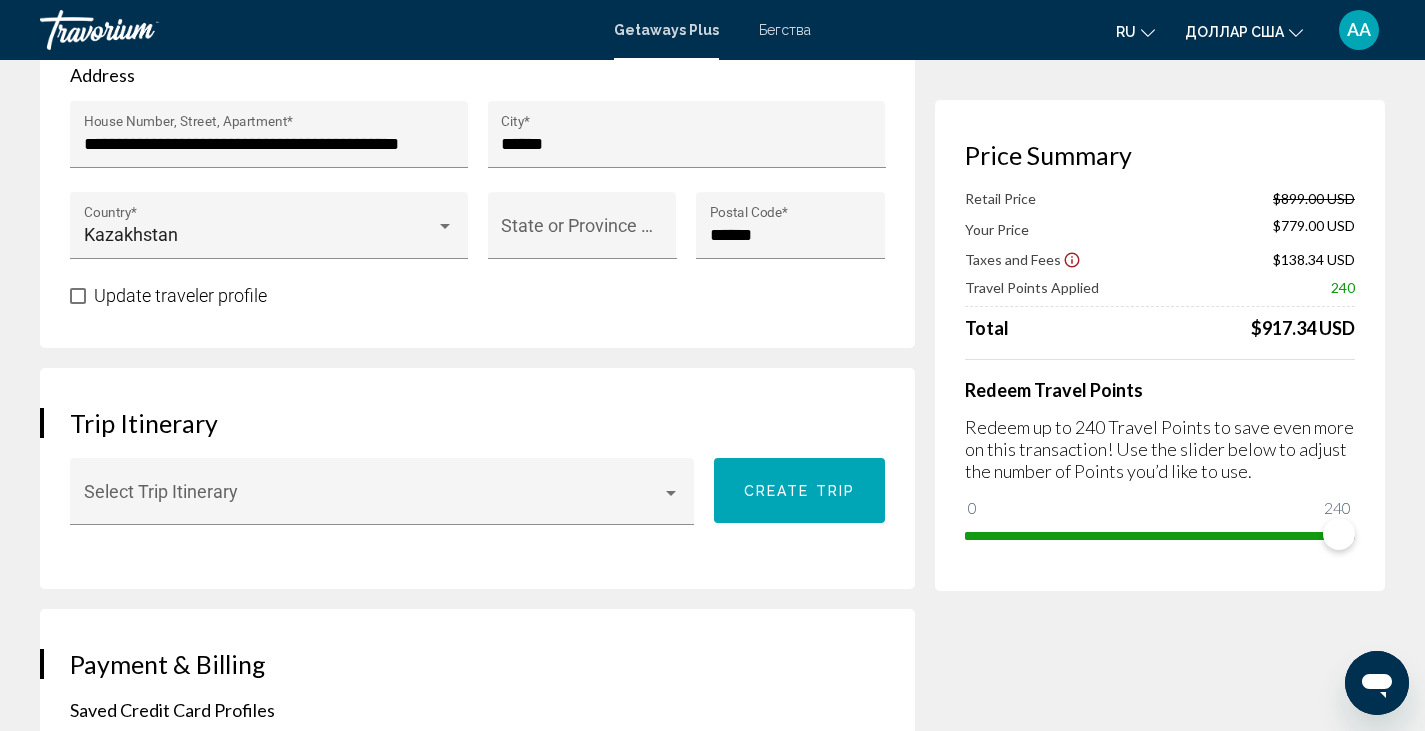 scroll, scrollTop: 800, scrollLeft: 0, axis: vertical 